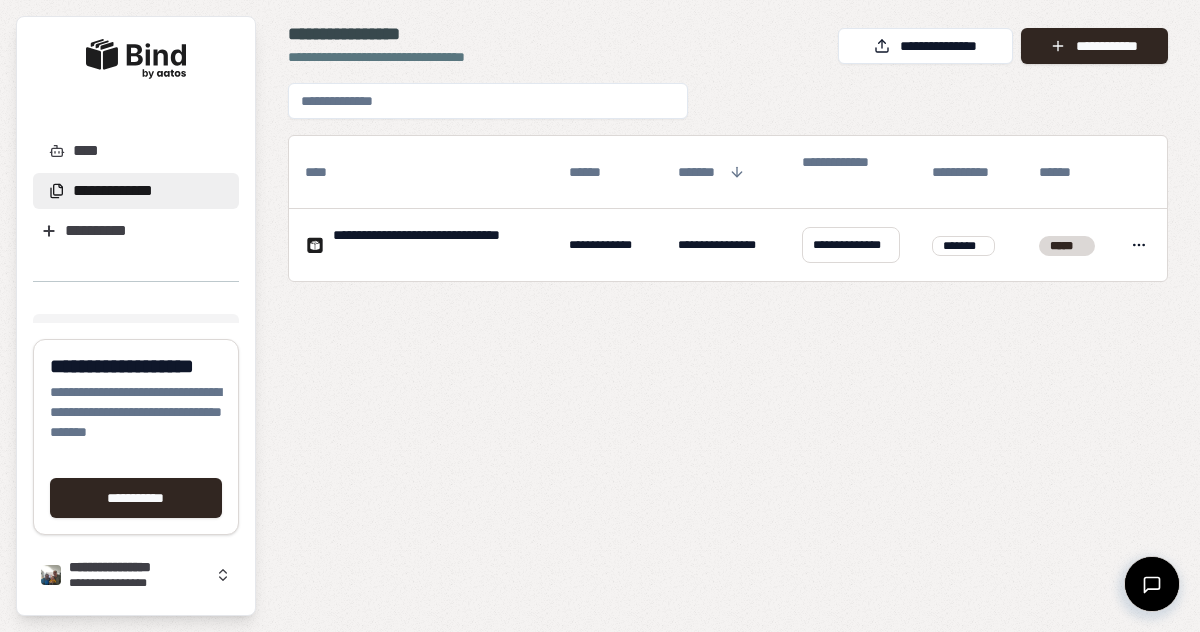 scroll, scrollTop: 0, scrollLeft: 0, axis: both 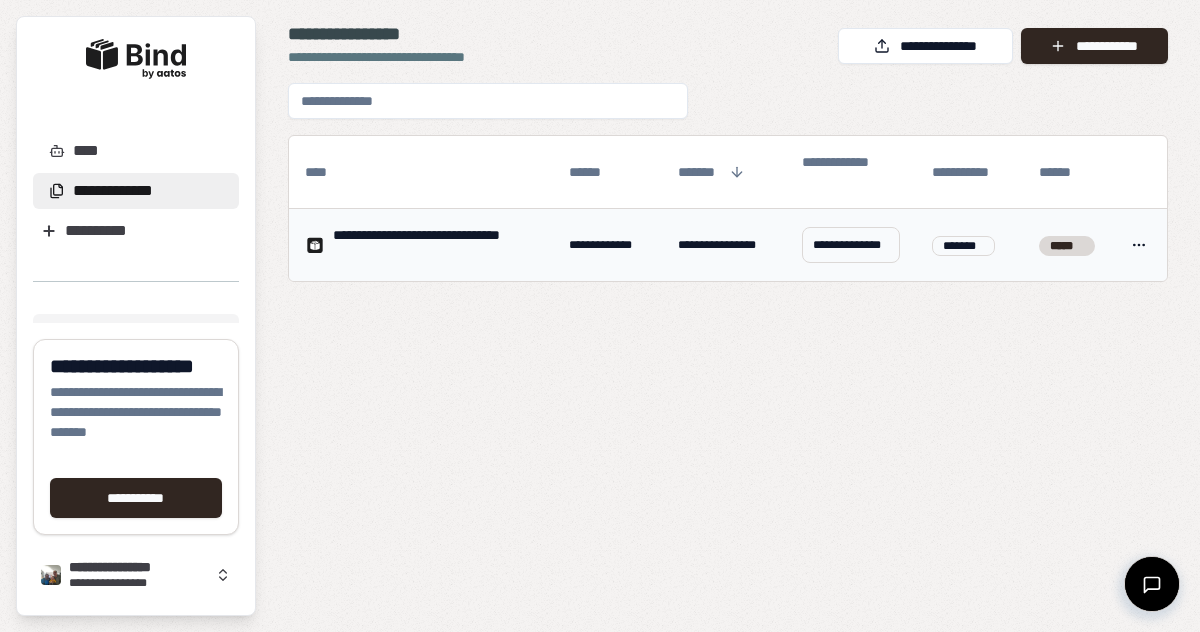 click on "**********" at bounding box center (435, 245) 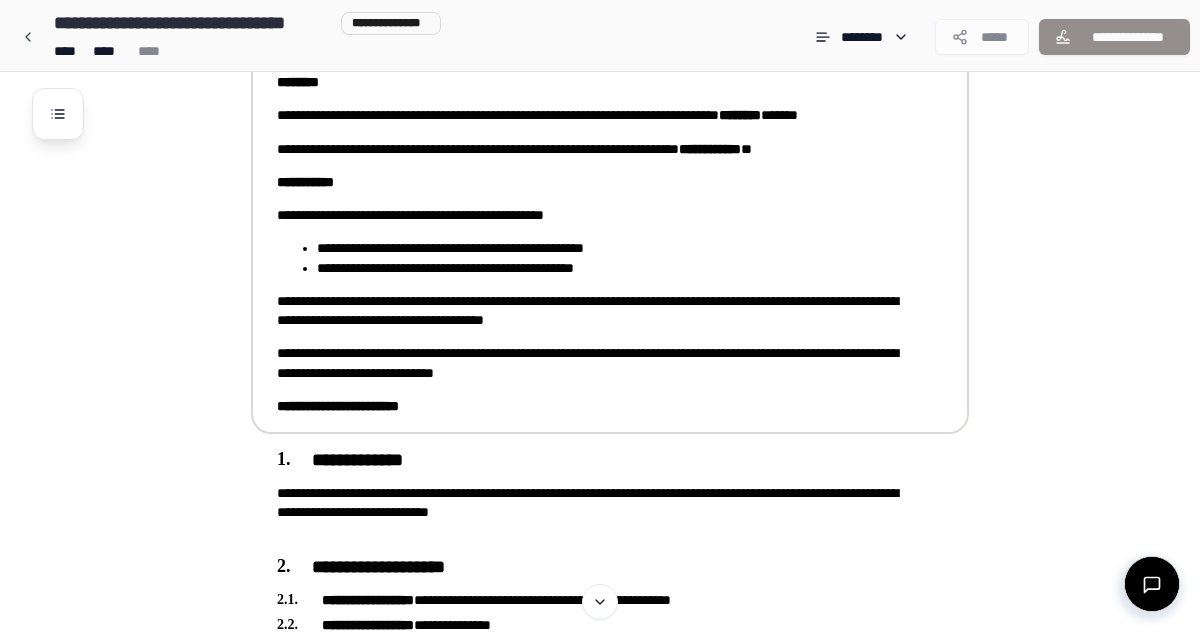 scroll, scrollTop: 160, scrollLeft: 0, axis: vertical 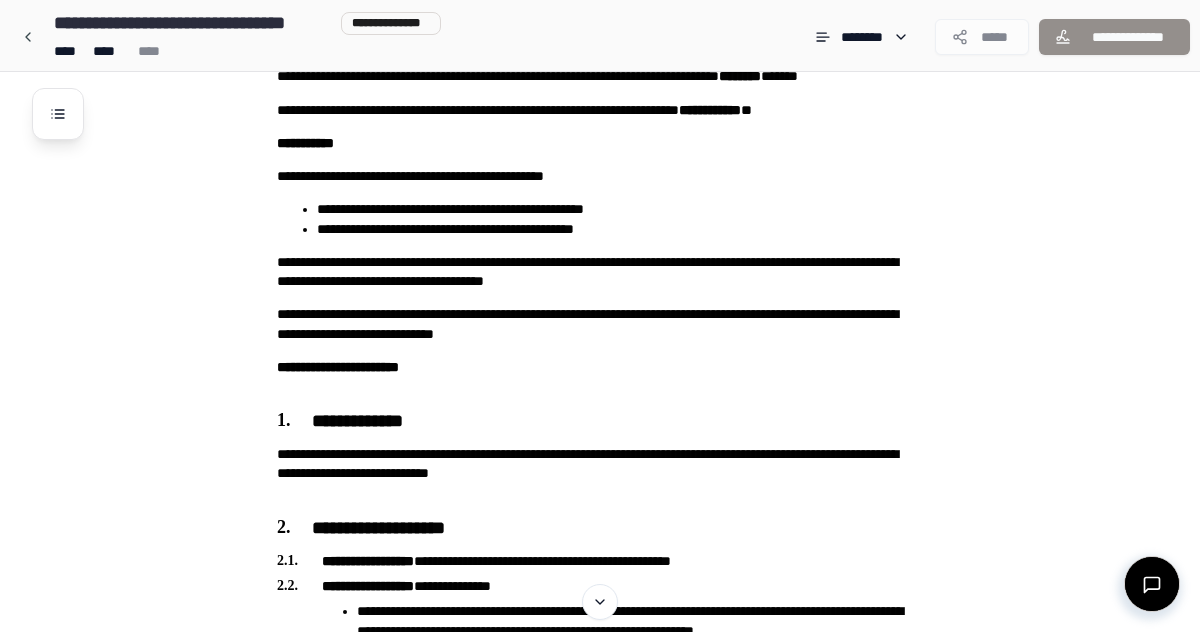 click on "**********" at bounding box center (626, 1314) 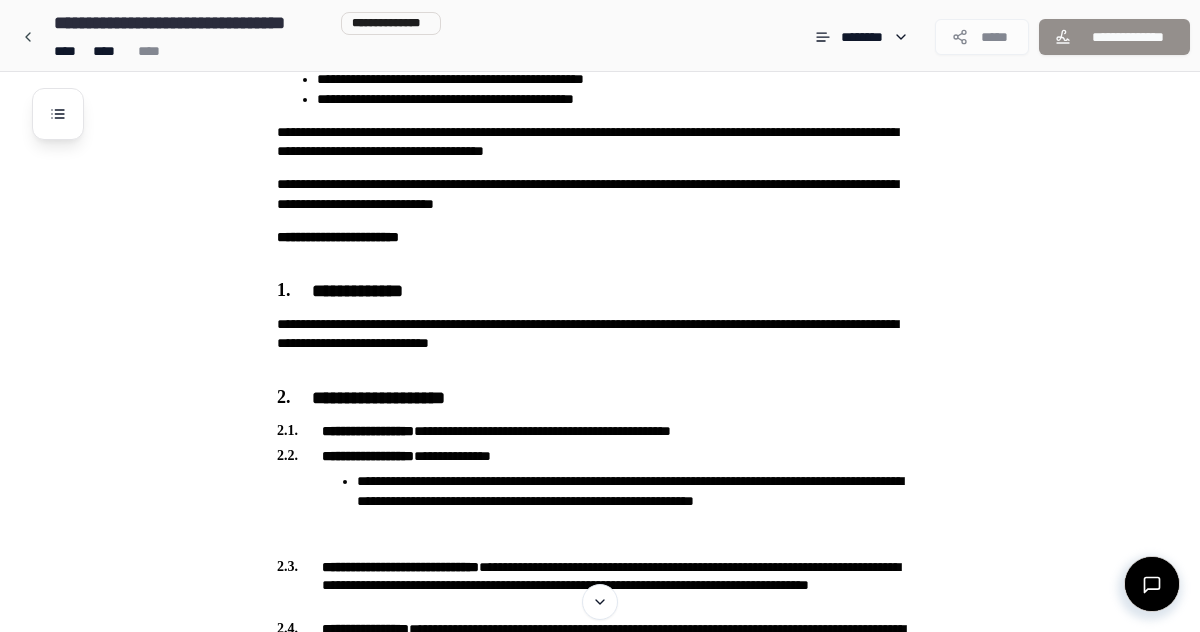 scroll, scrollTop: 360, scrollLeft: 0, axis: vertical 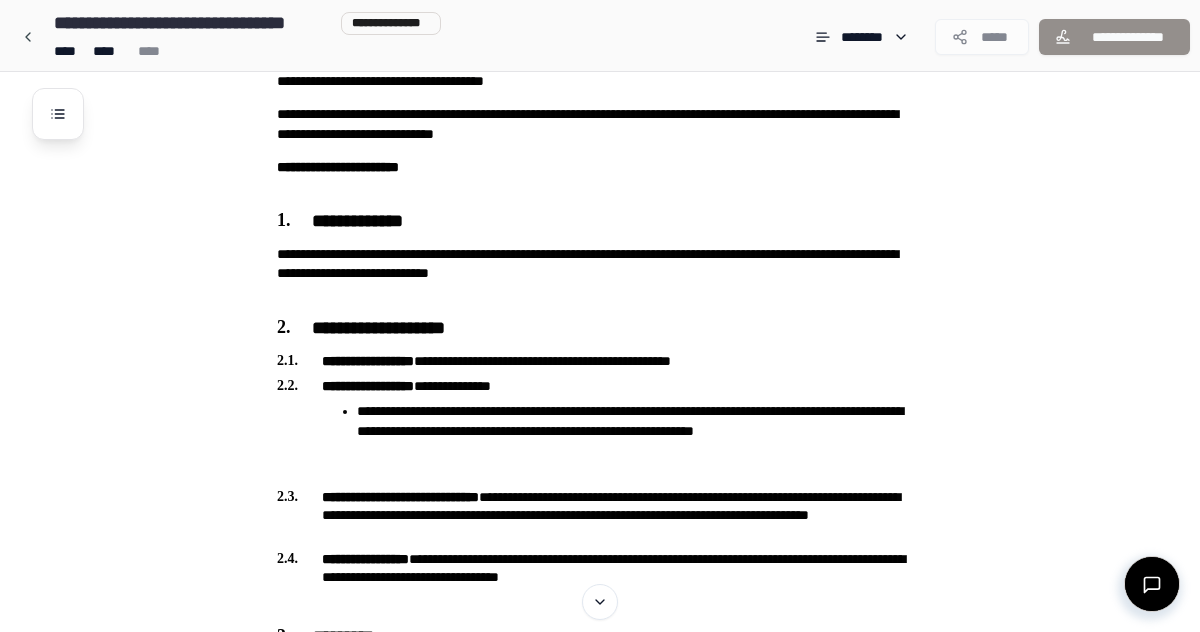click on "**********" at bounding box center [626, 1114] 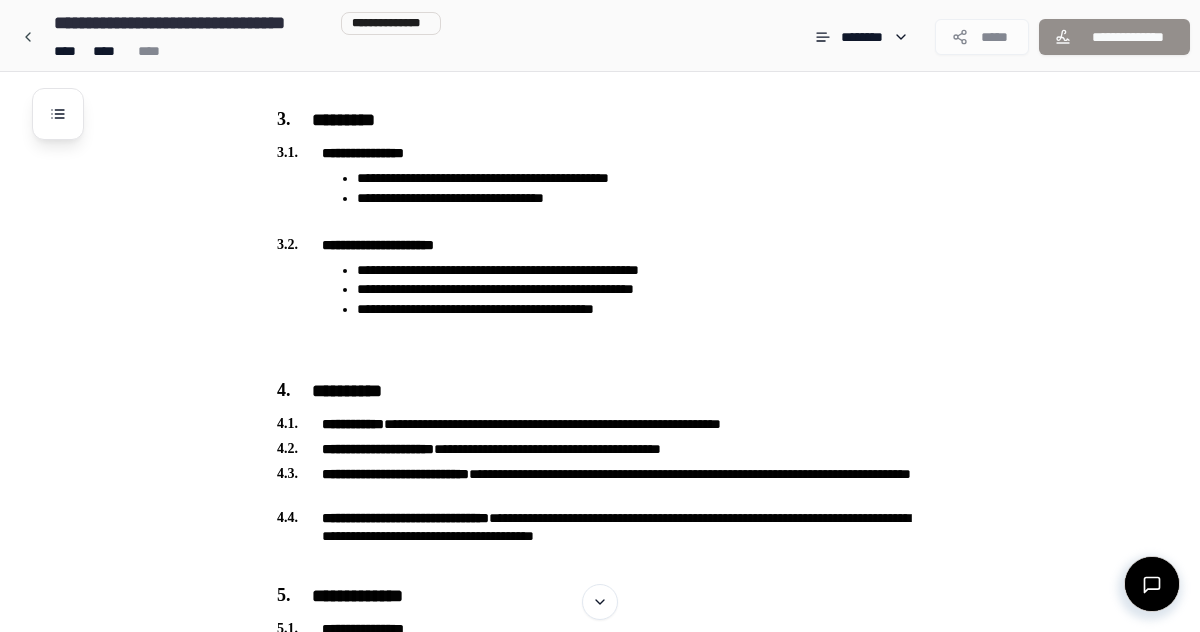 scroll, scrollTop: 880, scrollLeft: 0, axis: vertical 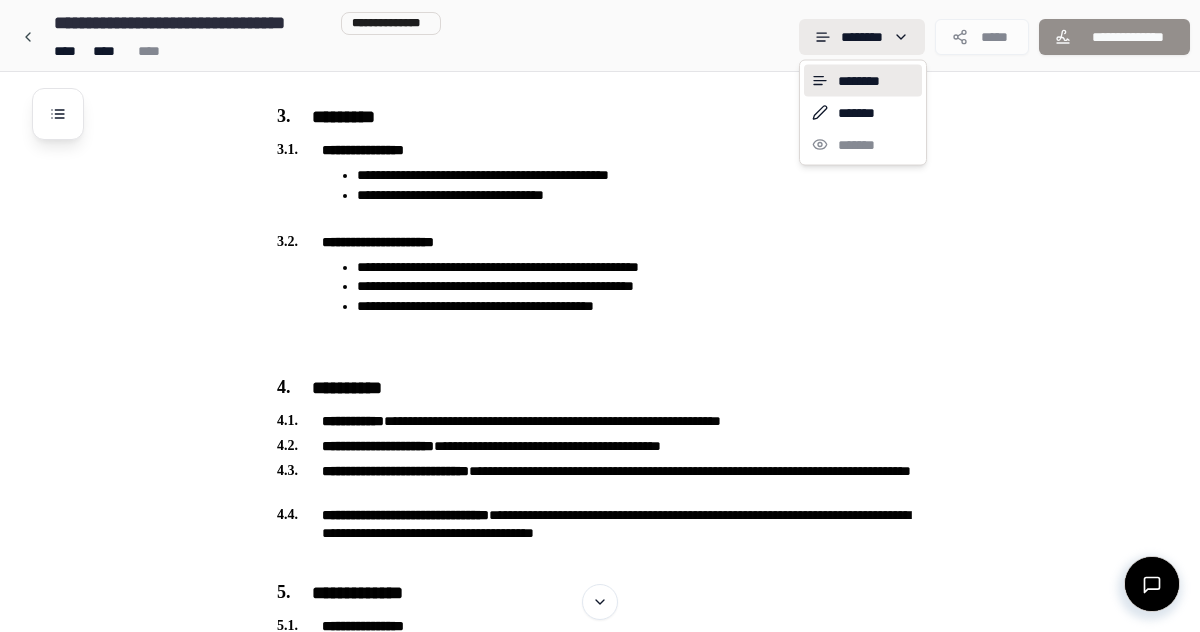 click on "**********" at bounding box center (600, 558) 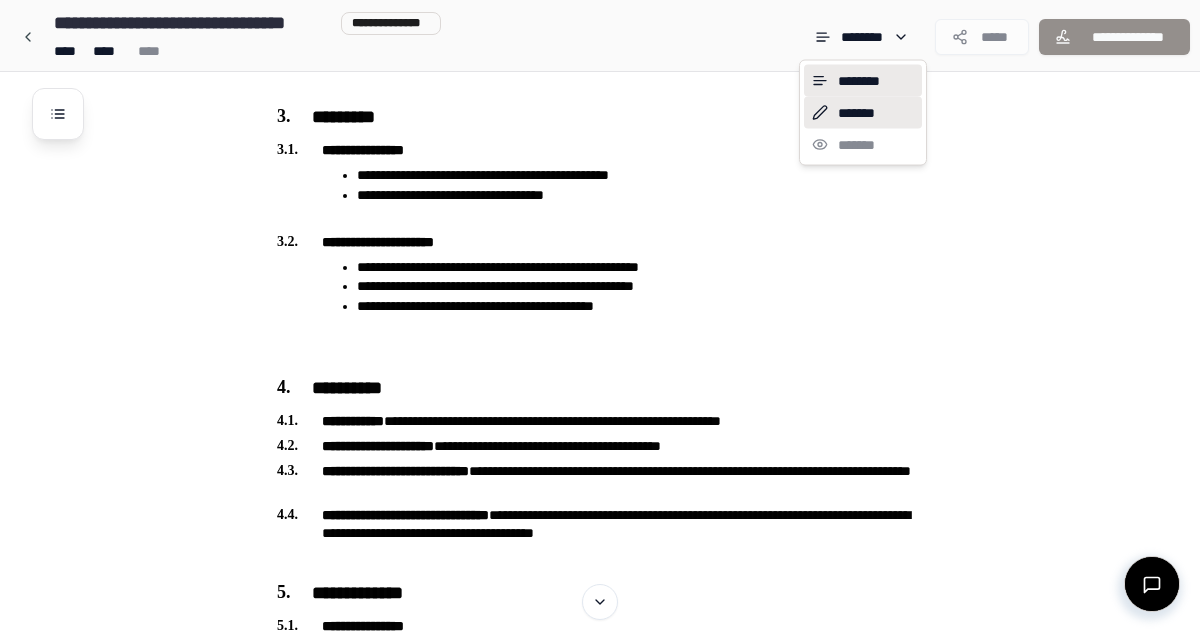 click on "*******" at bounding box center [863, 113] 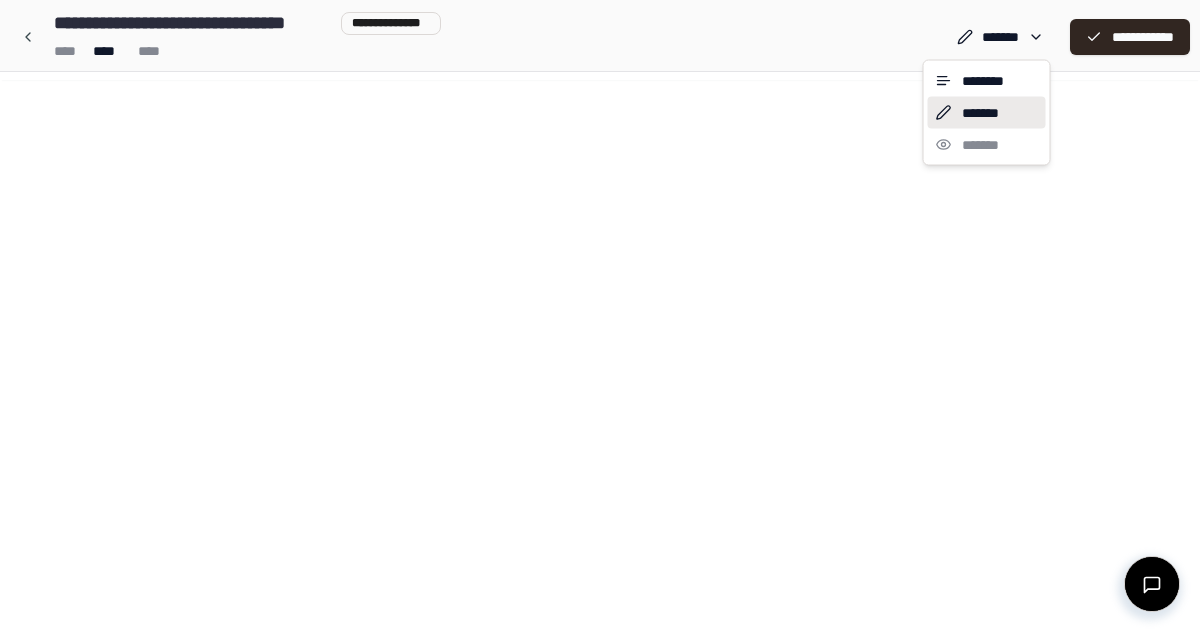 scroll, scrollTop: 0, scrollLeft: 0, axis: both 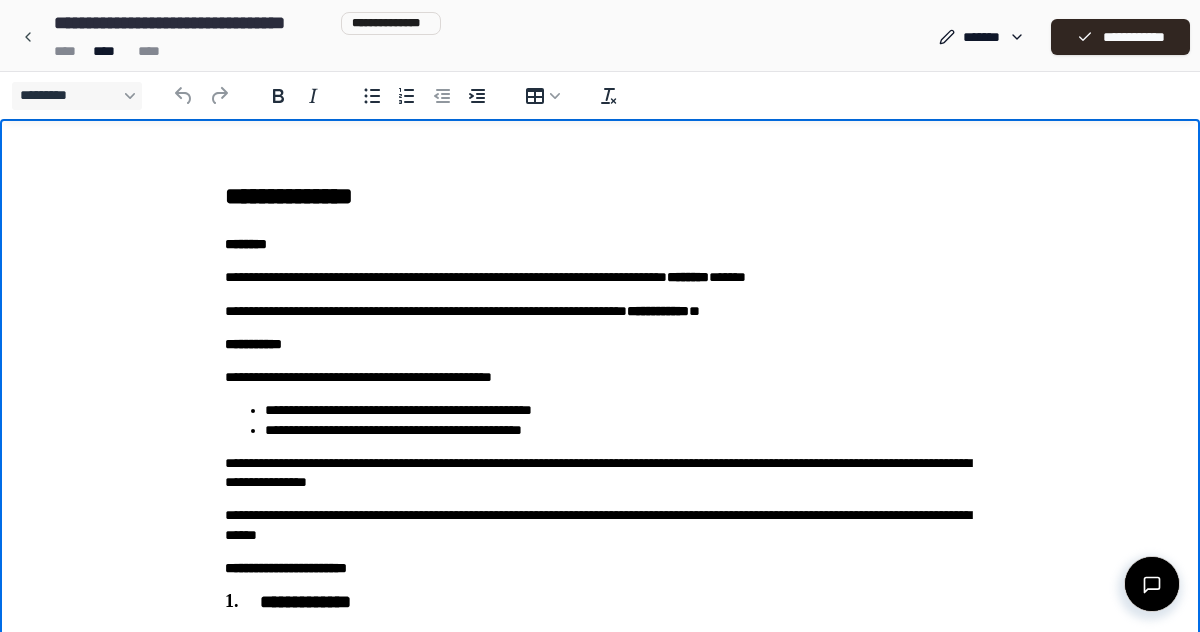 click on "**********" at bounding box center [600, 1152] 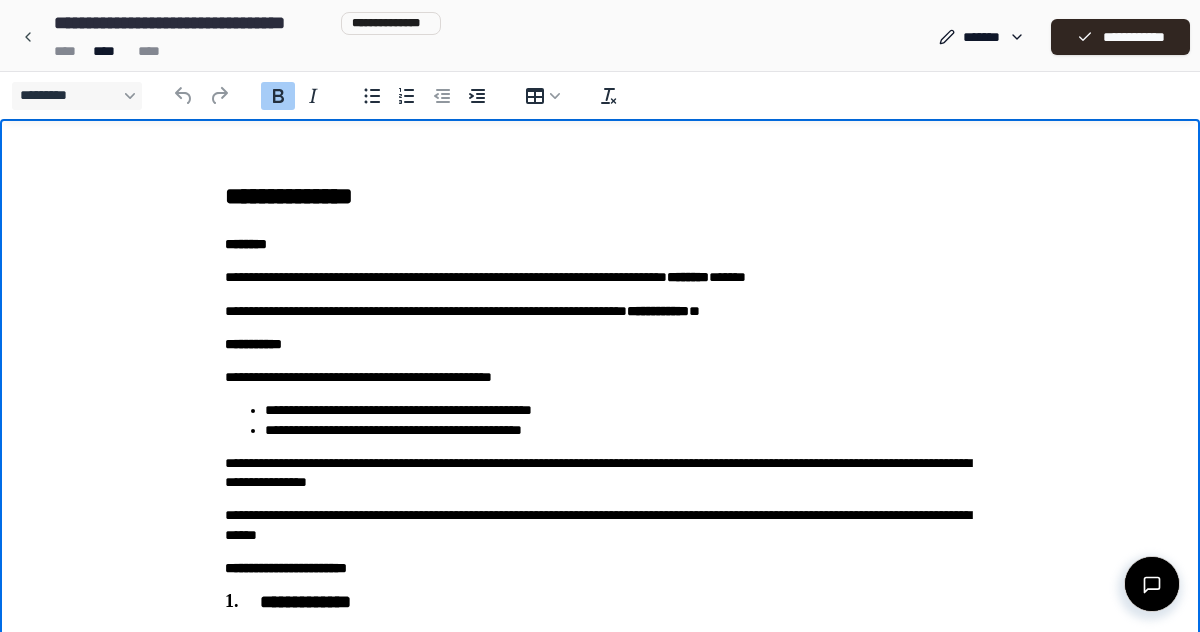 click on "**********" at bounding box center [600, 473] 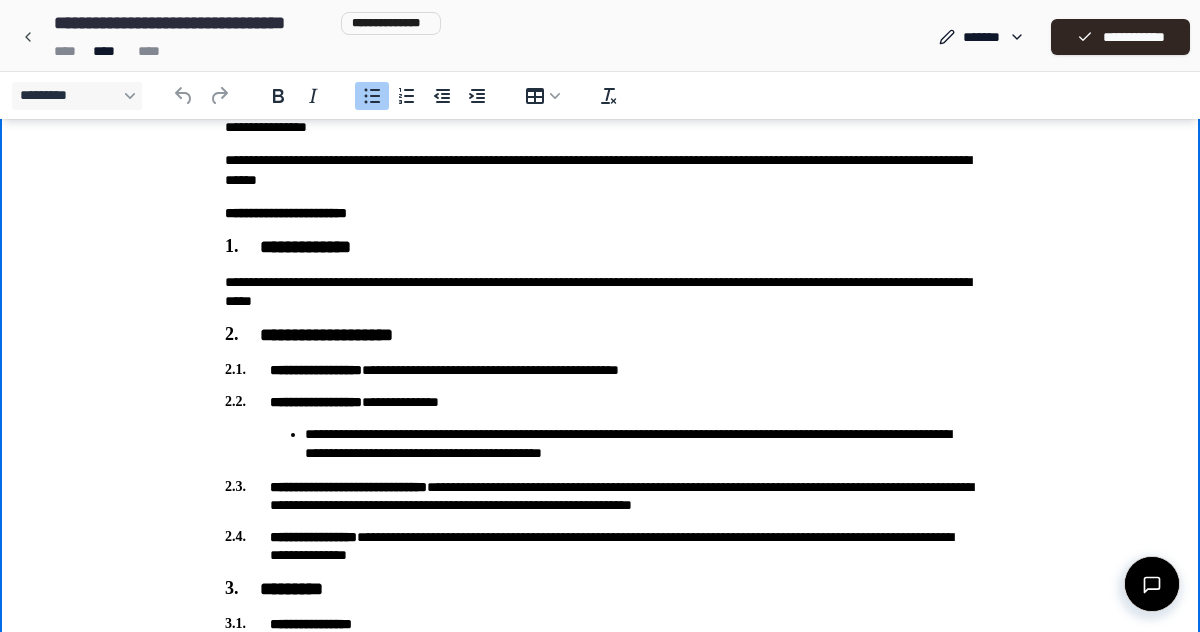 scroll, scrollTop: 696, scrollLeft: 0, axis: vertical 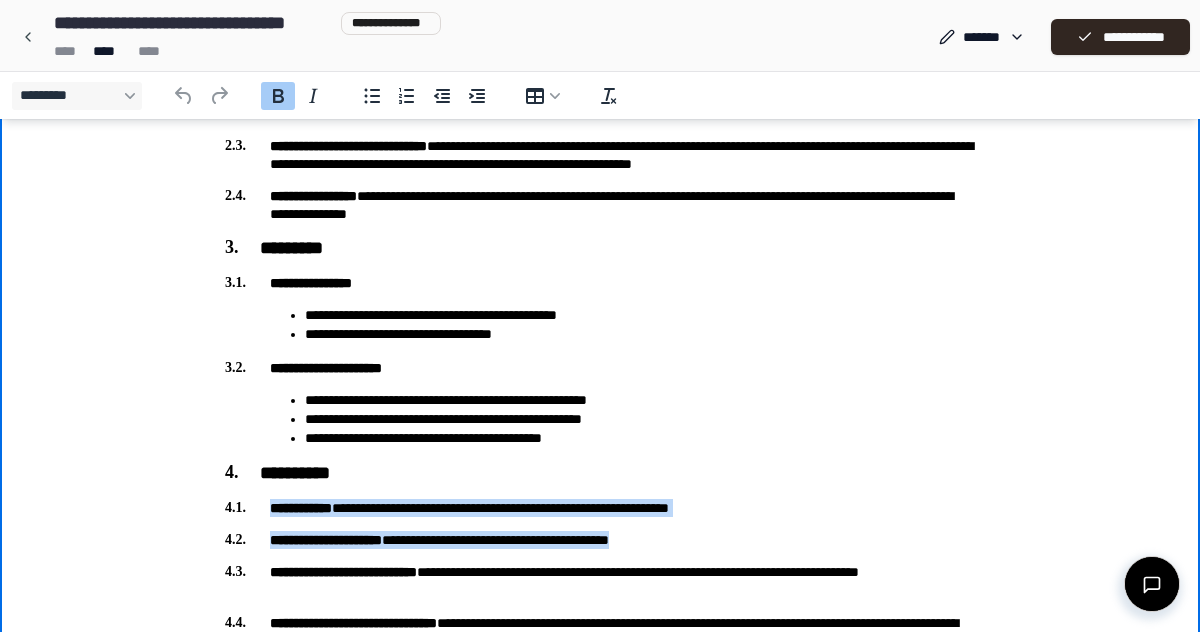 drag, startPoint x: 735, startPoint y: 548, endPoint x: 226, endPoint y: 504, distance: 510.89822 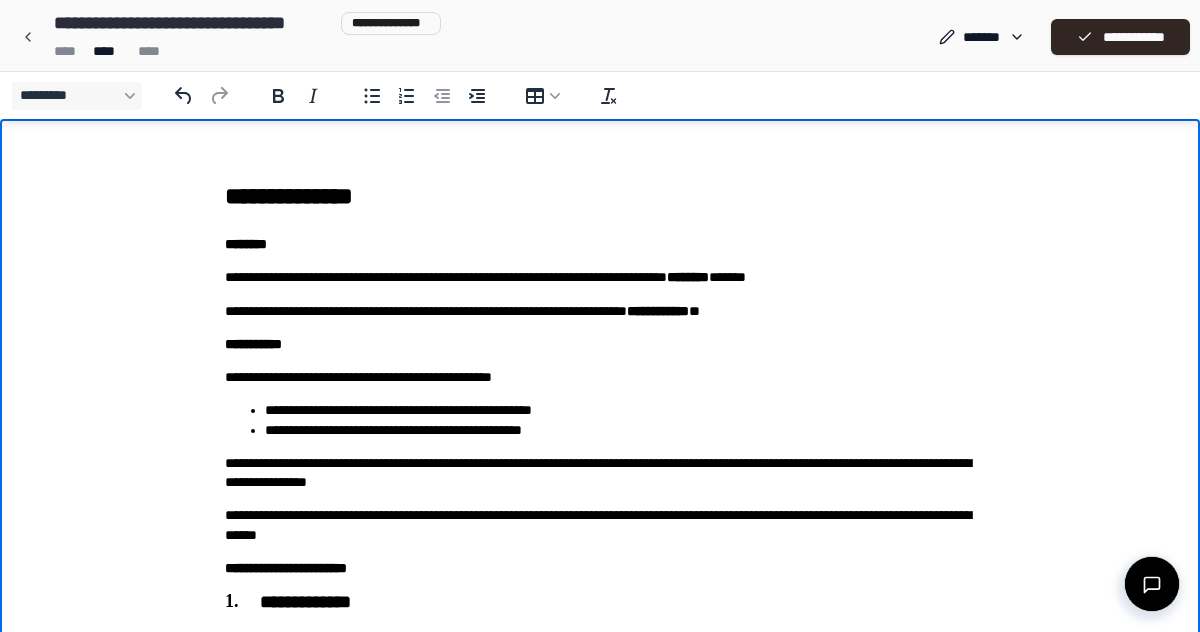scroll, scrollTop: 340, scrollLeft: 0, axis: vertical 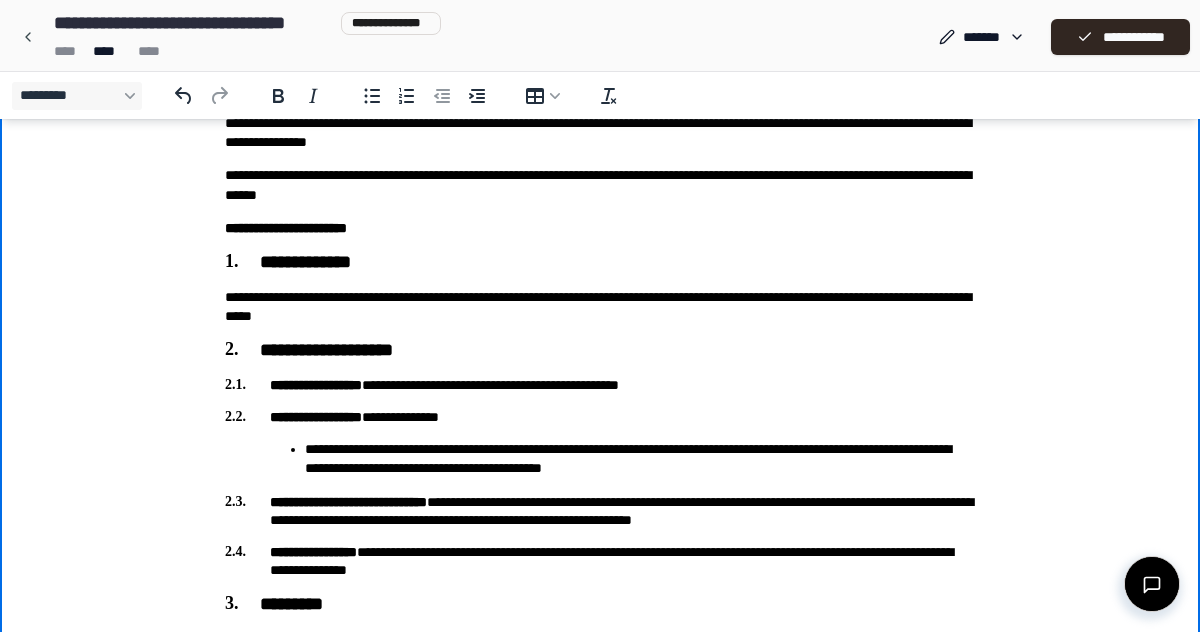 click on "**********" at bounding box center [600, 385] 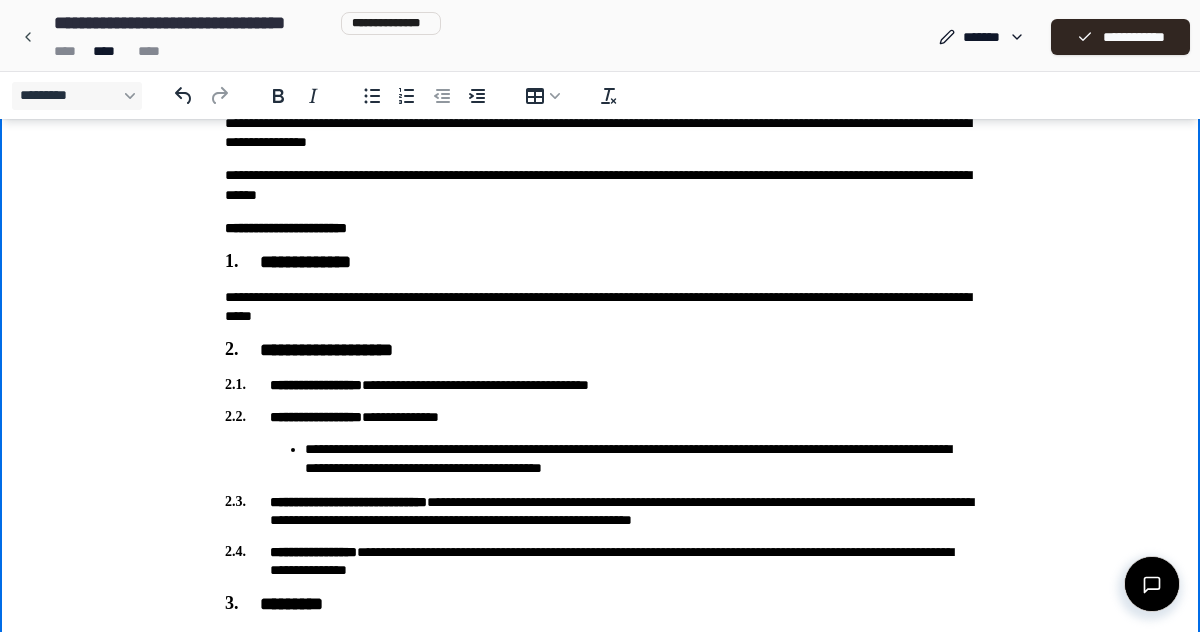 click on "**********" at bounding box center [600, 385] 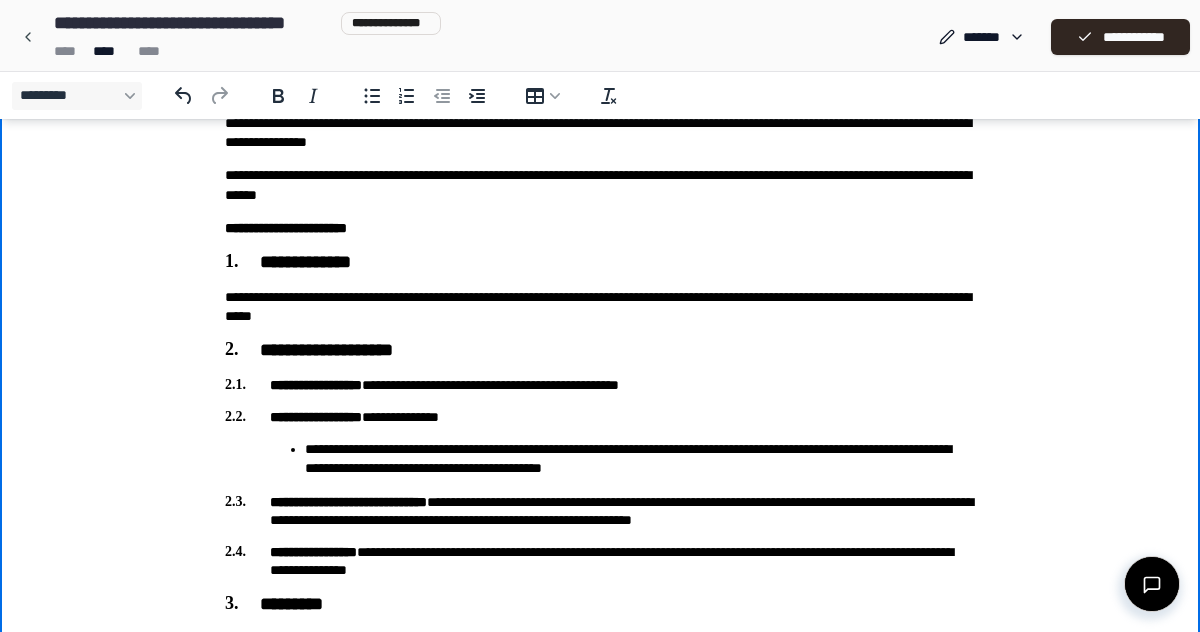 click on "**********" at bounding box center [600, 385] 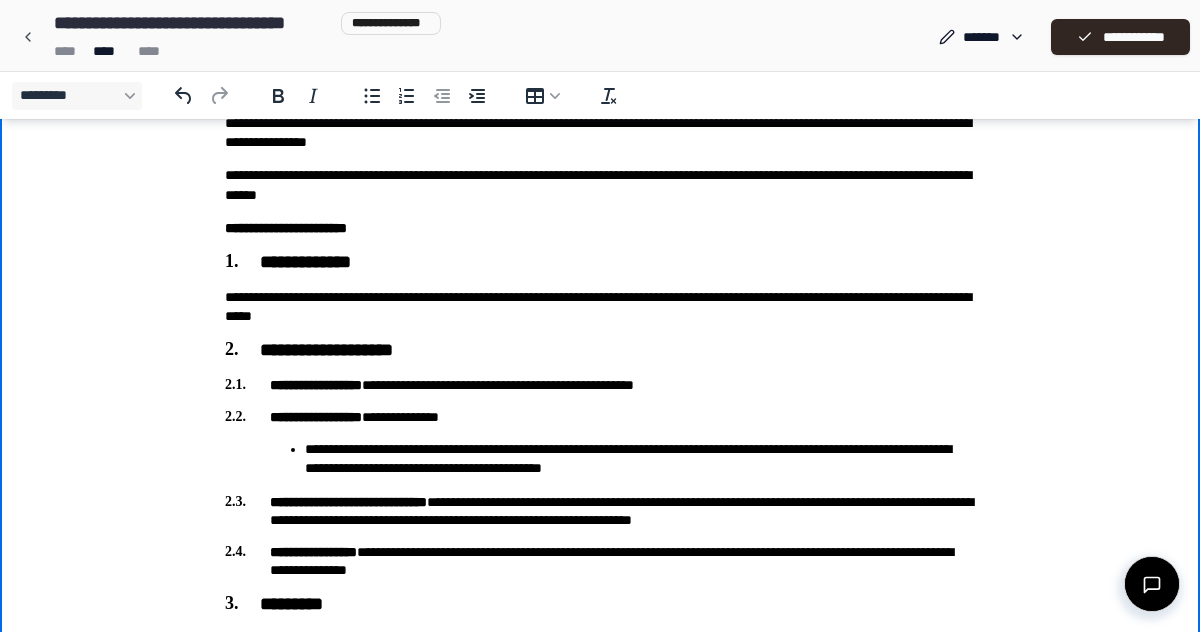 click on "**********" at bounding box center [600, 385] 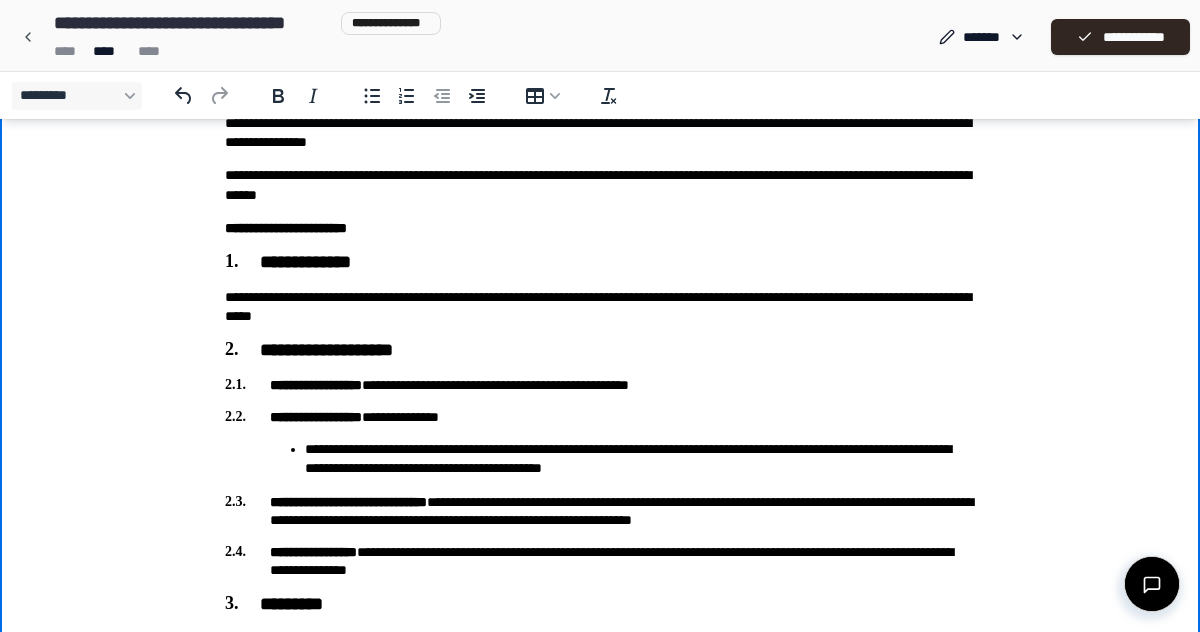 click on "**********" at bounding box center (600, 511) 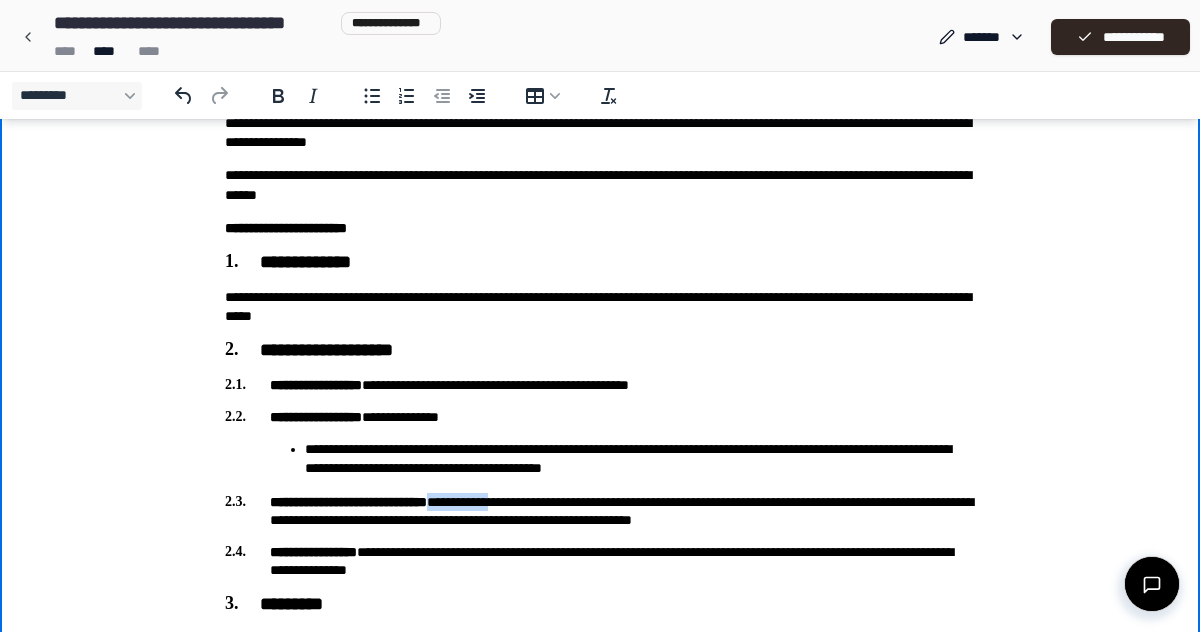 drag, startPoint x: 492, startPoint y: 500, endPoint x: 563, endPoint y: 504, distance: 71.11259 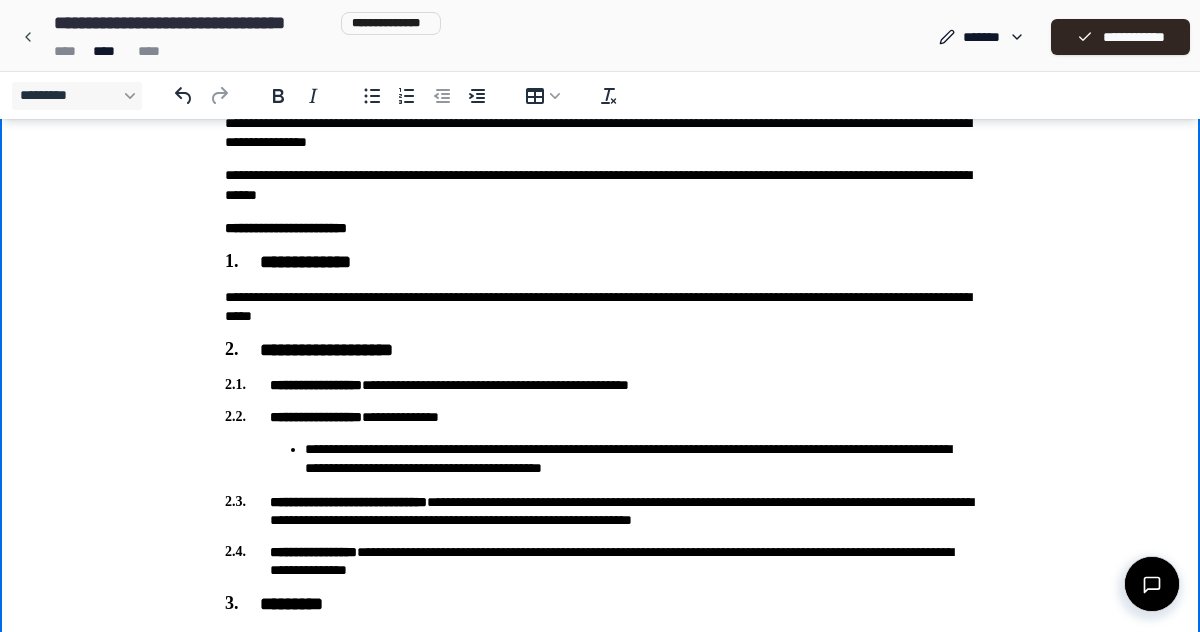 click on "**********" at bounding box center [600, 511] 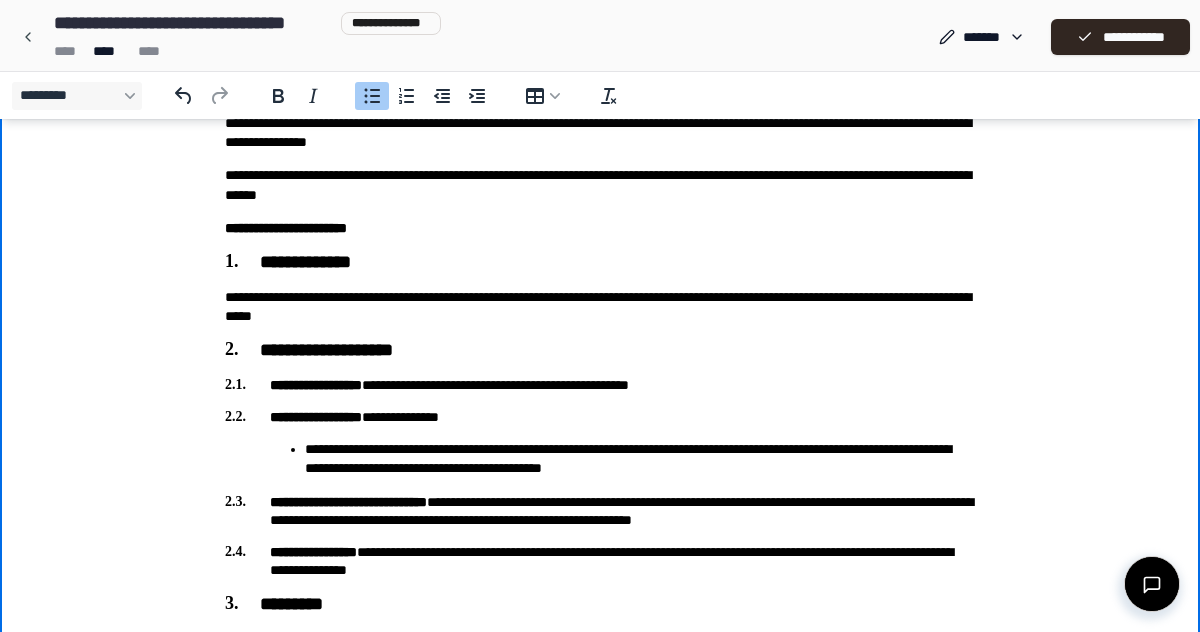 scroll, scrollTop: 0, scrollLeft: 0, axis: both 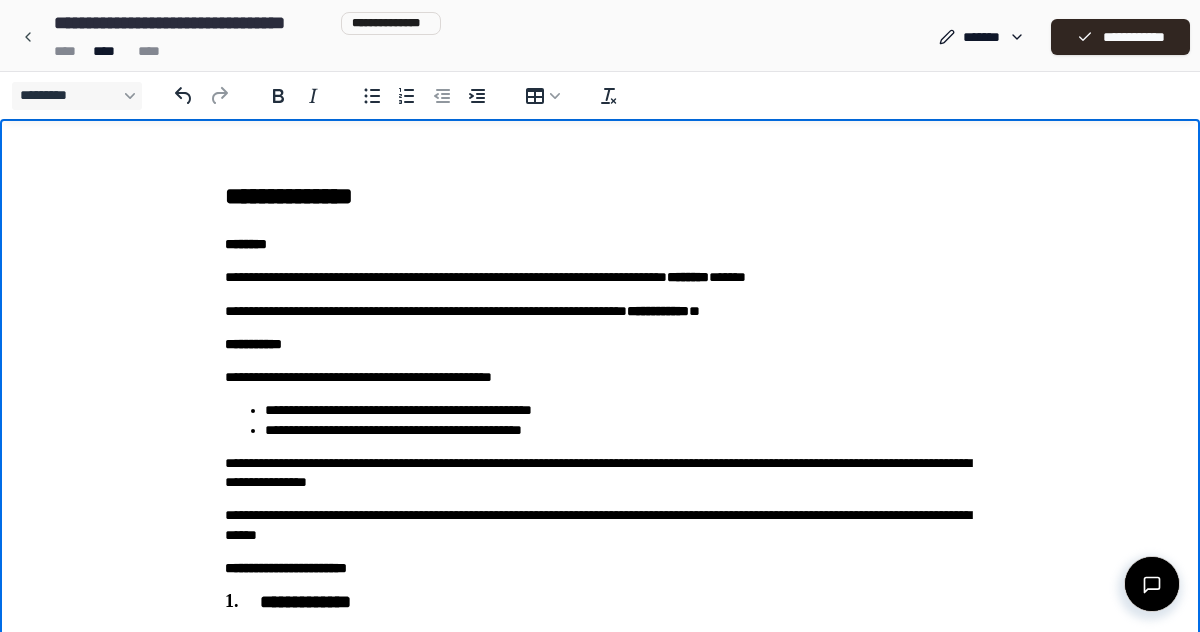 click on "**********" at bounding box center (600, 568) 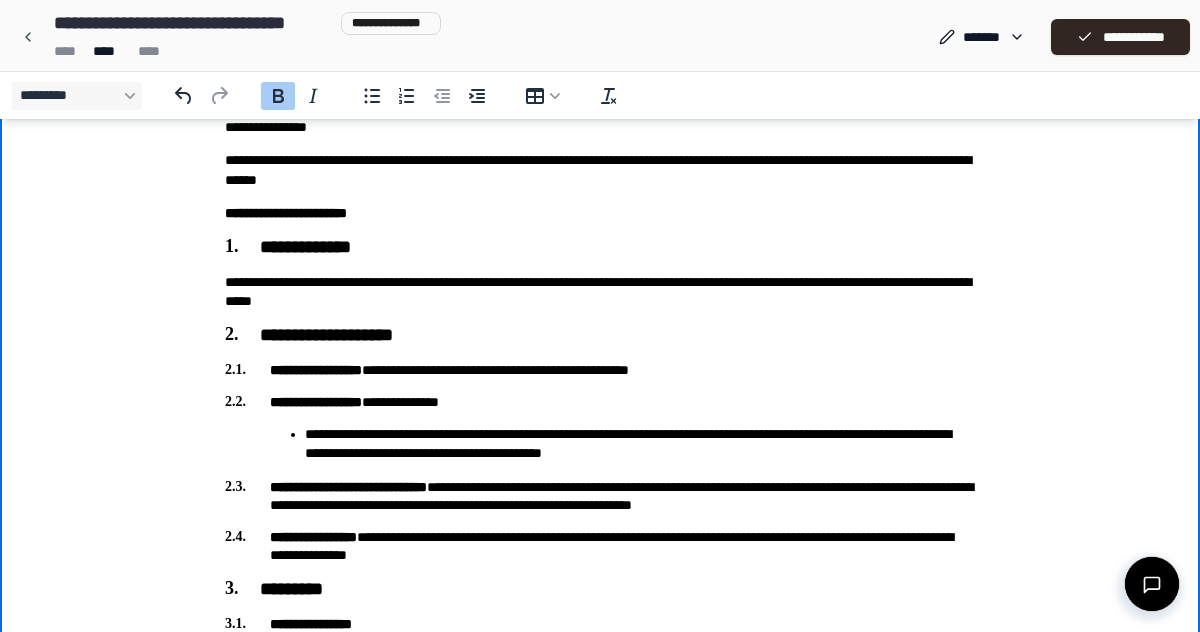 scroll, scrollTop: 696, scrollLeft: 0, axis: vertical 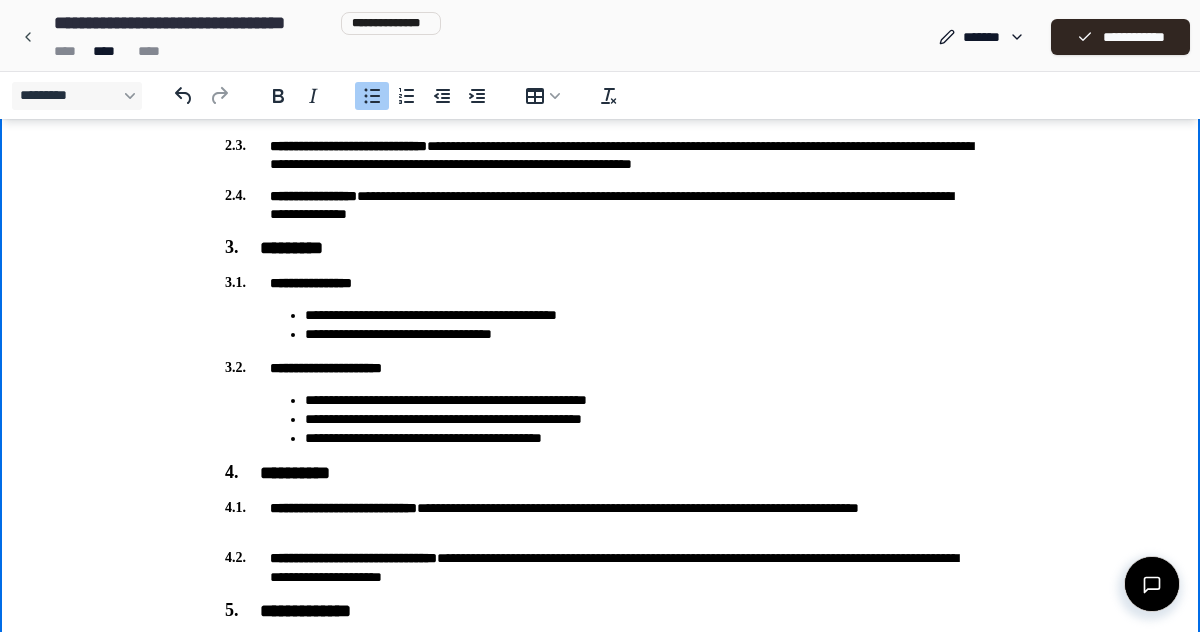 click on "**********" at bounding box center [640, 400] 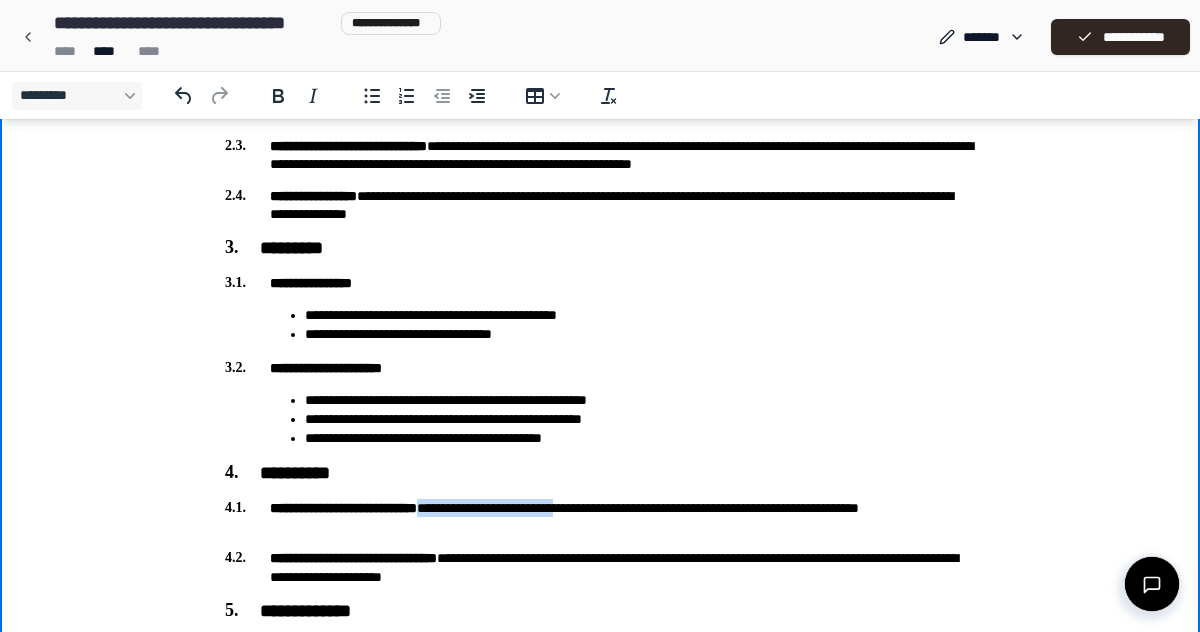 drag, startPoint x: 644, startPoint y: 508, endPoint x: 482, endPoint y: 507, distance: 162.00308 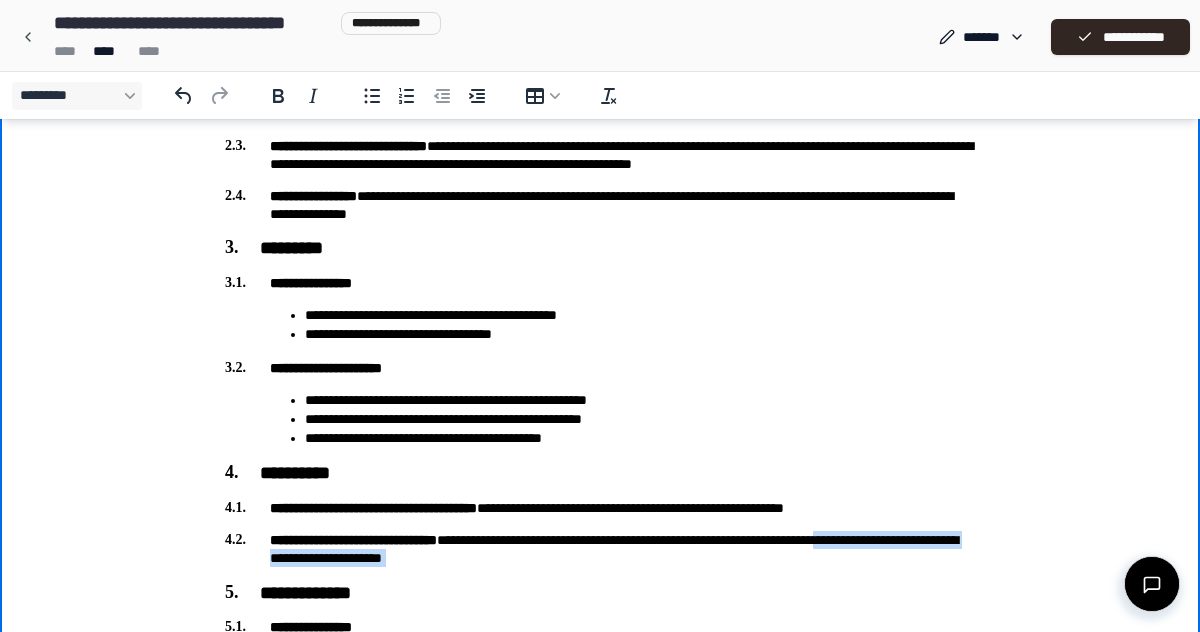 drag, startPoint x: 347, startPoint y: 559, endPoint x: 630, endPoint y: 574, distance: 283.39725 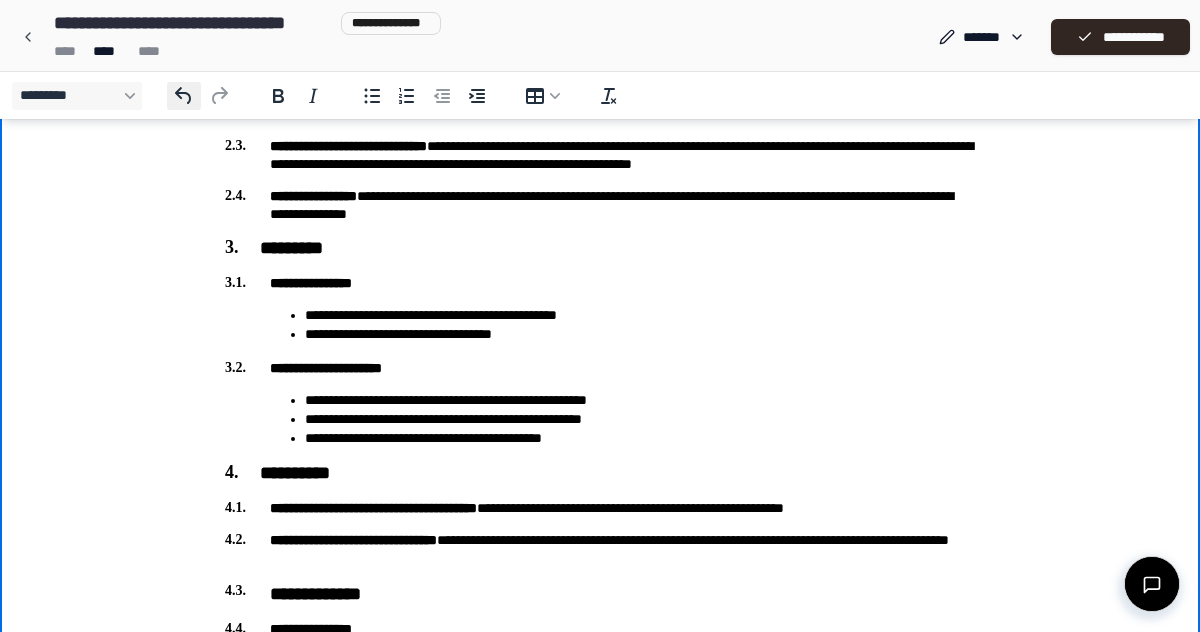 click 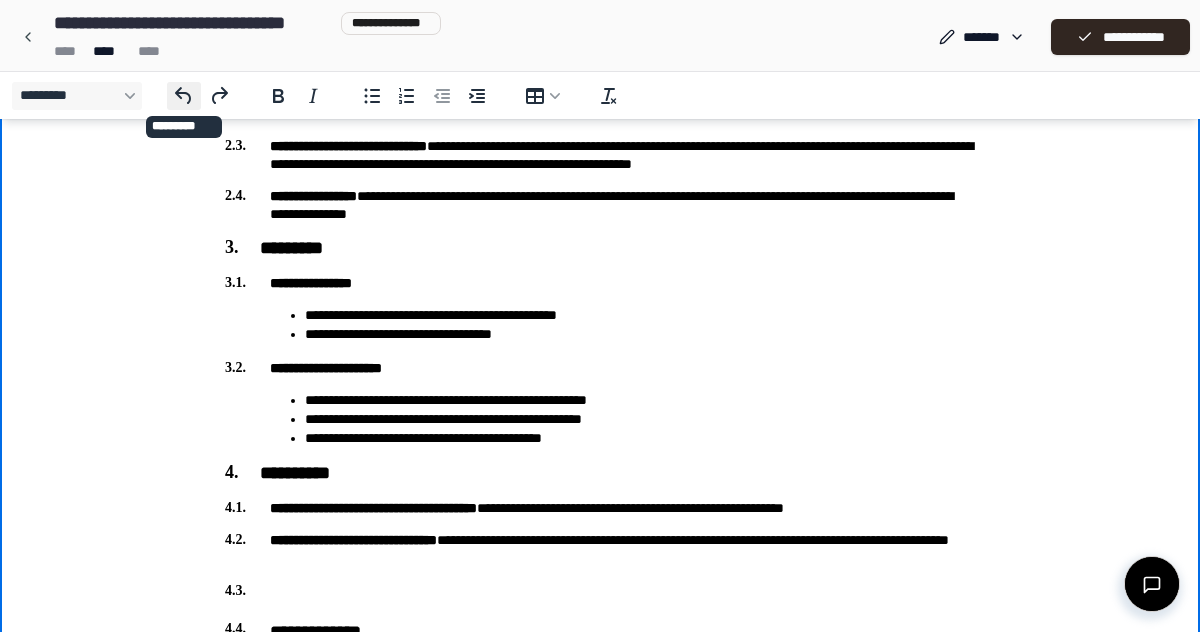 click 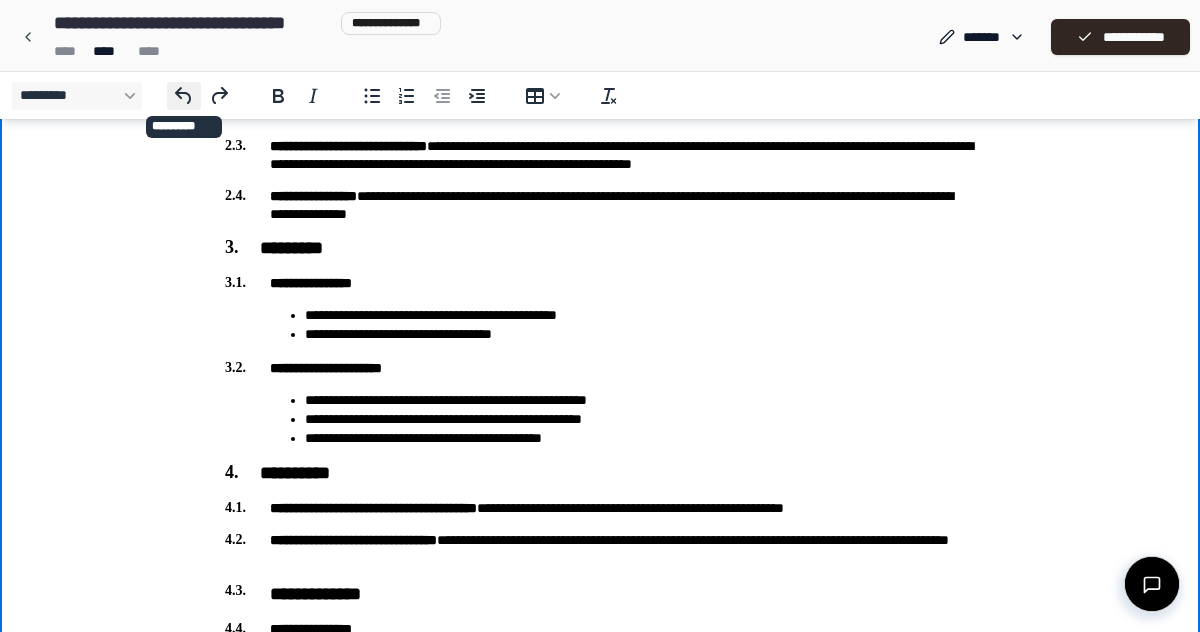 click 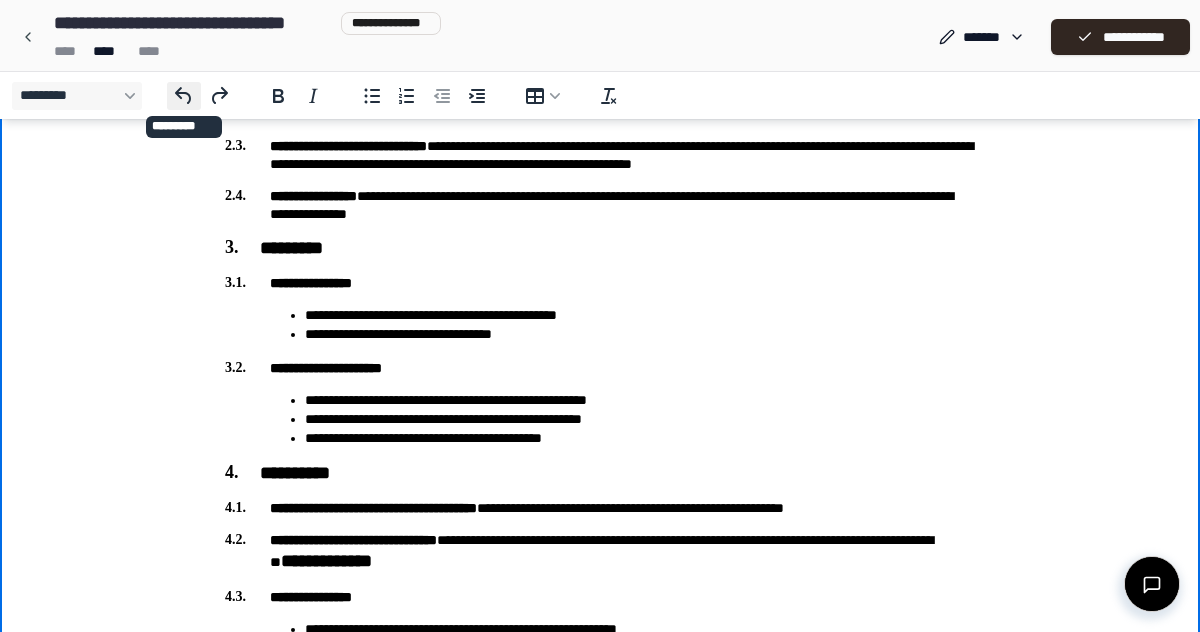 click 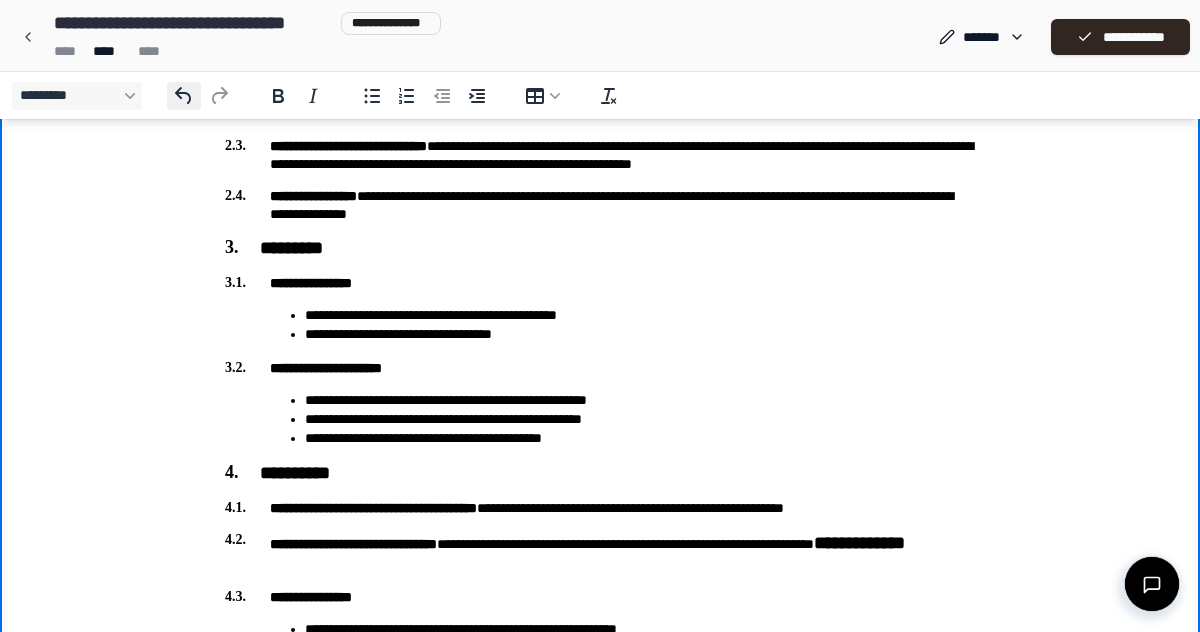 click 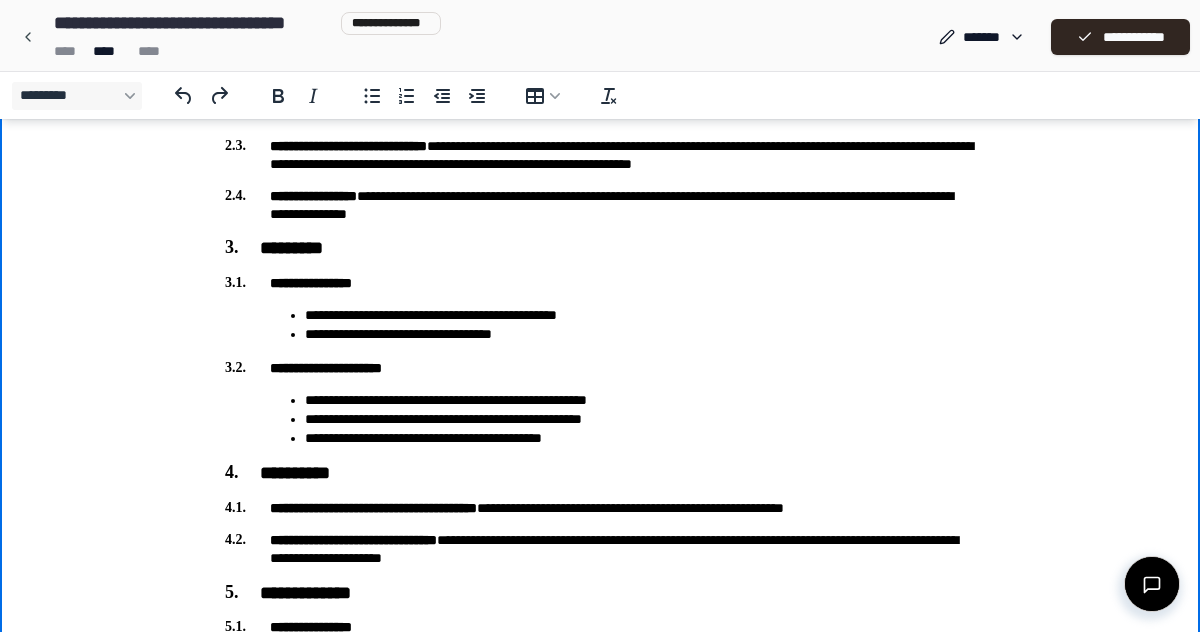 click on "**********" at bounding box center [600, 549] 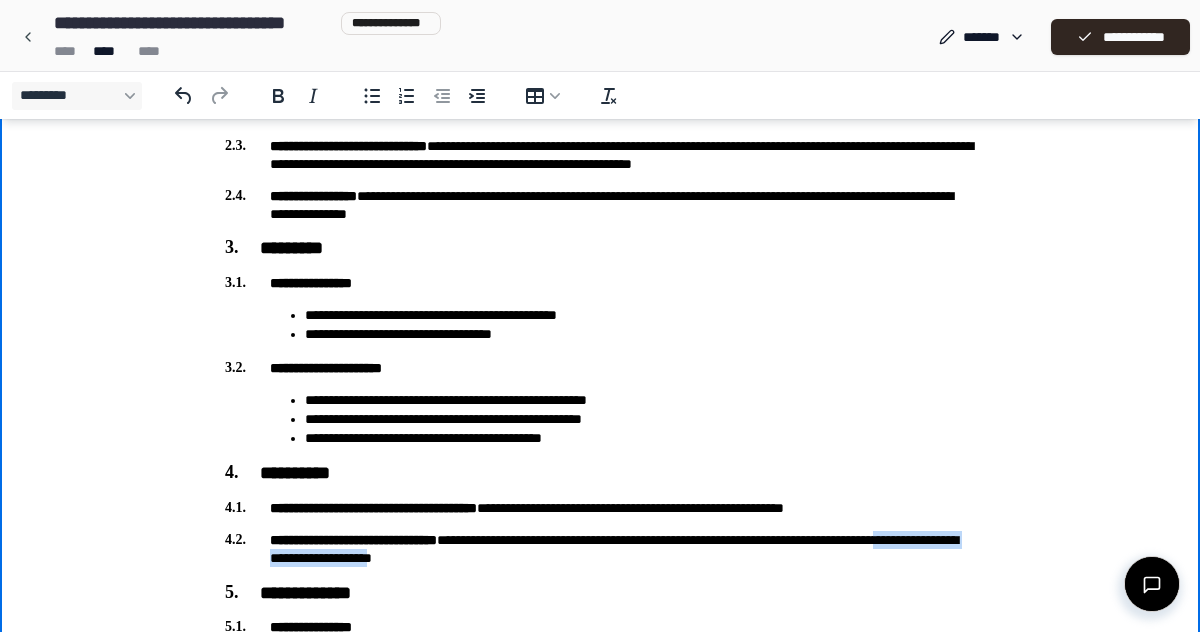 drag, startPoint x: 661, startPoint y: 559, endPoint x: 429, endPoint y: 558, distance: 232.00215 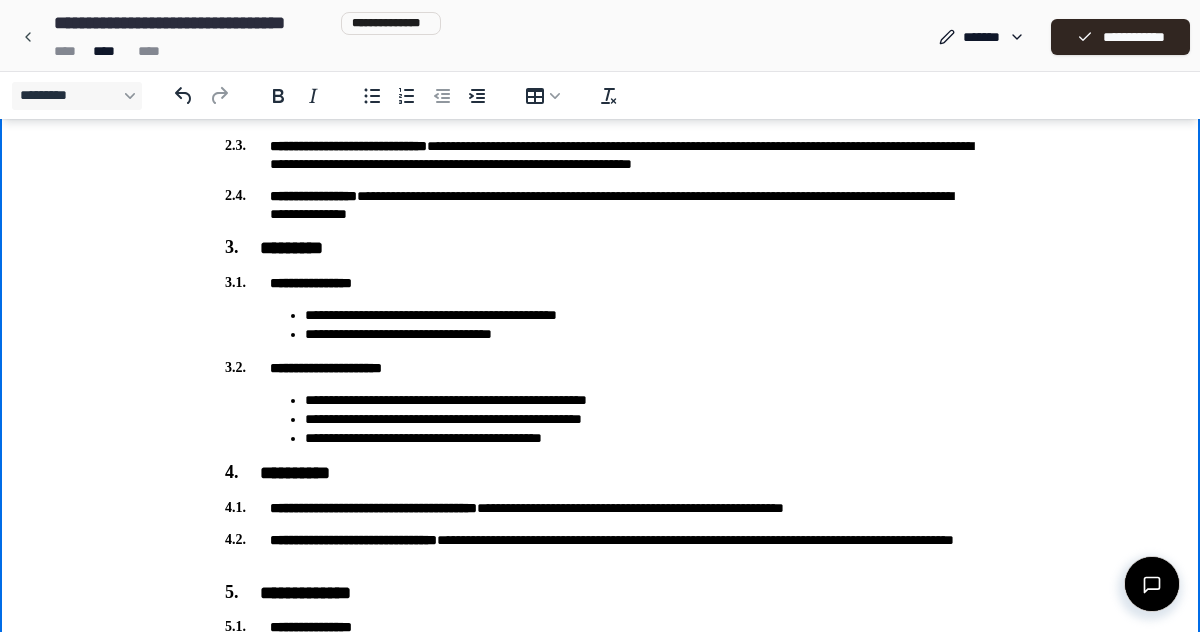 click on "**********" at bounding box center (600, 549) 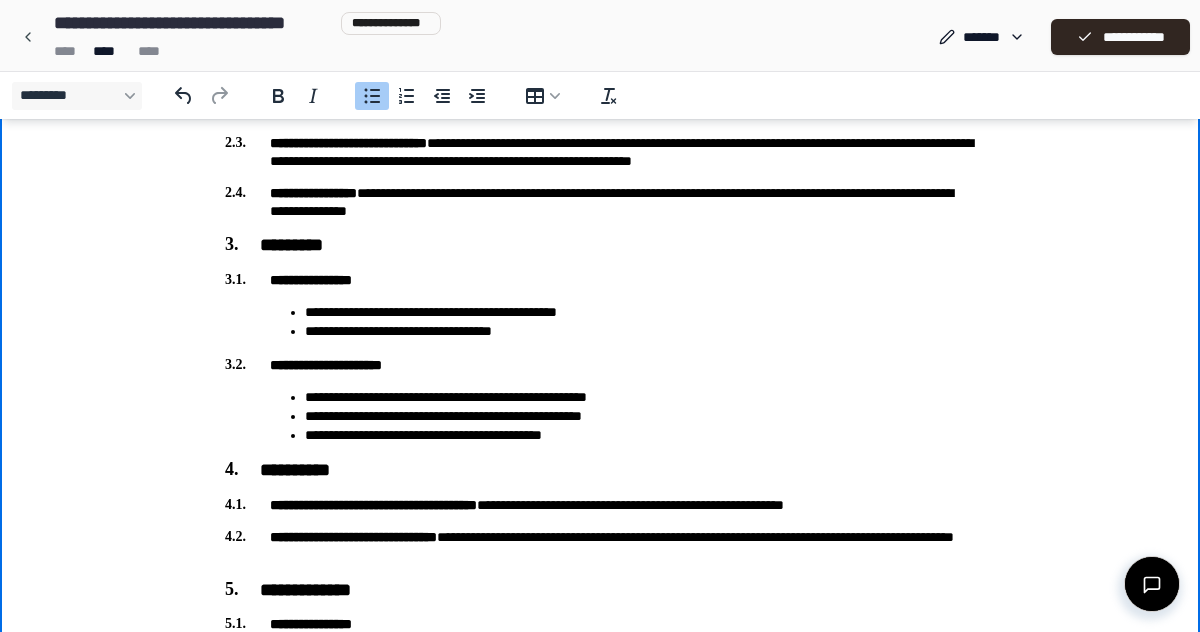 scroll, scrollTop: 1040, scrollLeft: 0, axis: vertical 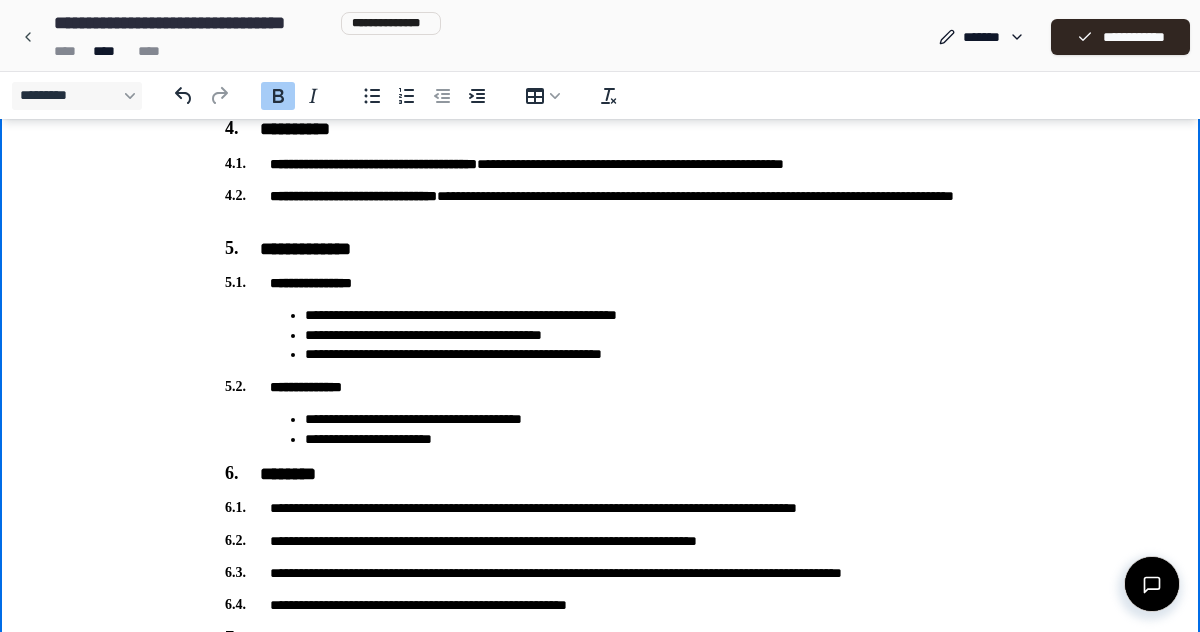 click on "**********" at bounding box center (311, 283) 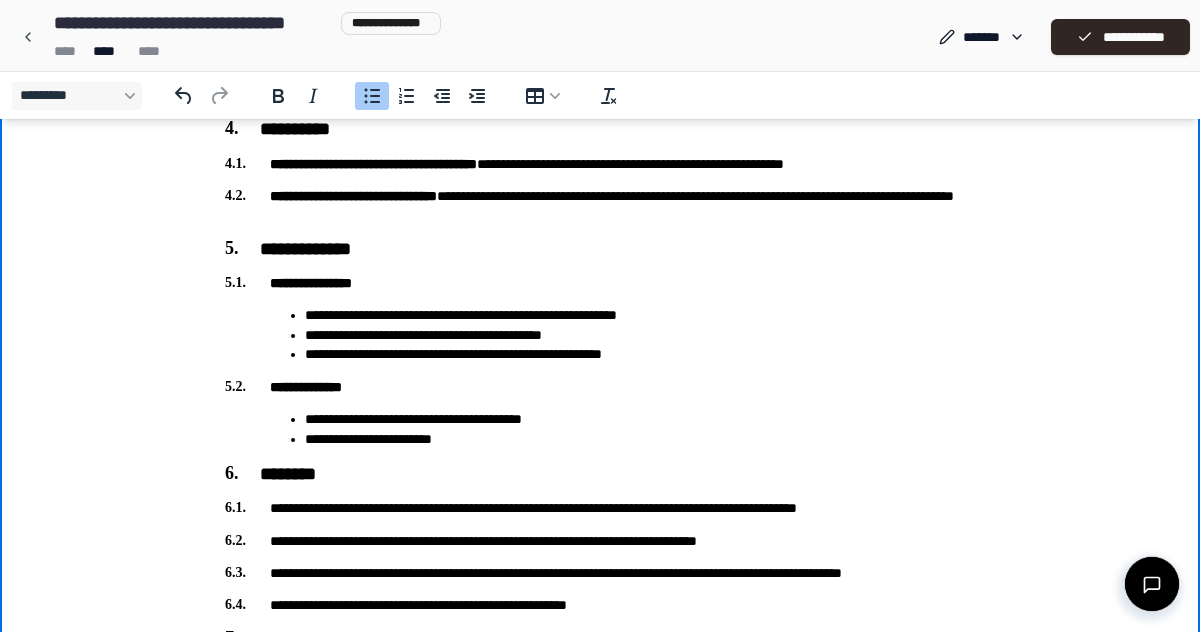 click on "**********" at bounding box center [640, 354] 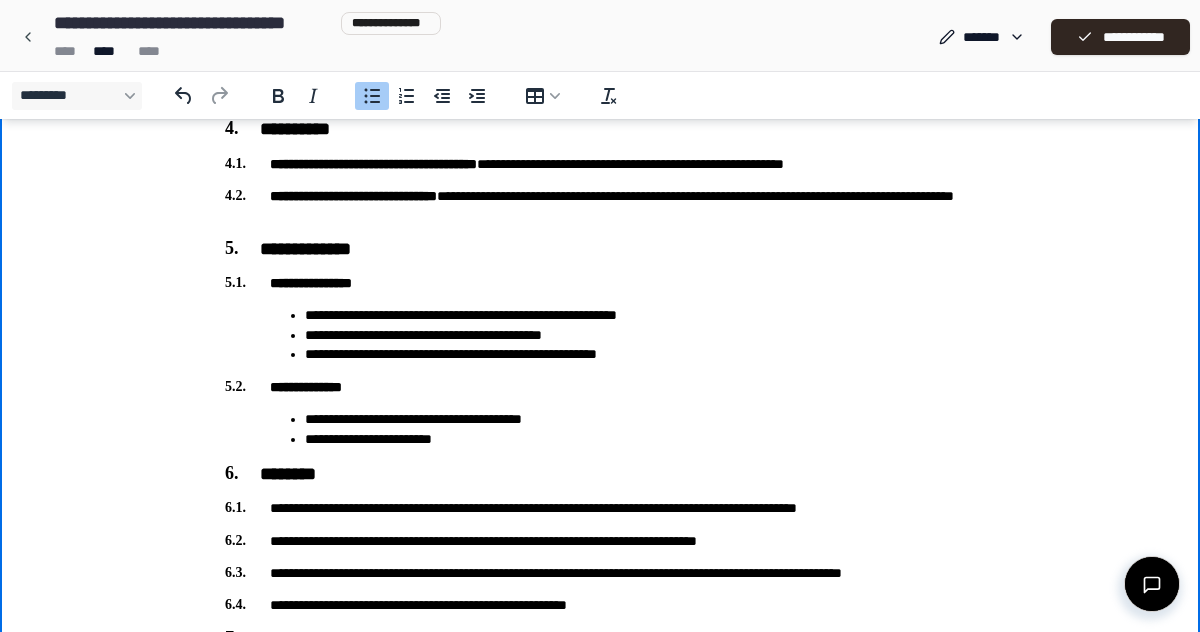 click on "**********" at bounding box center (600, 71) 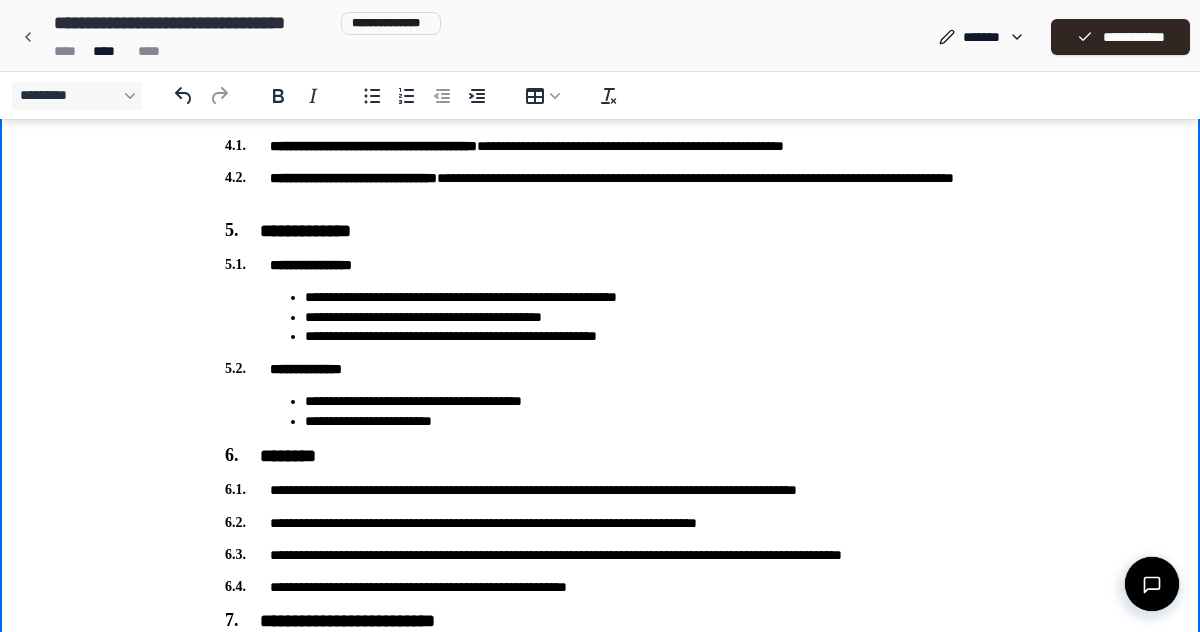 scroll, scrollTop: 1398, scrollLeft: 0, axis: vertical 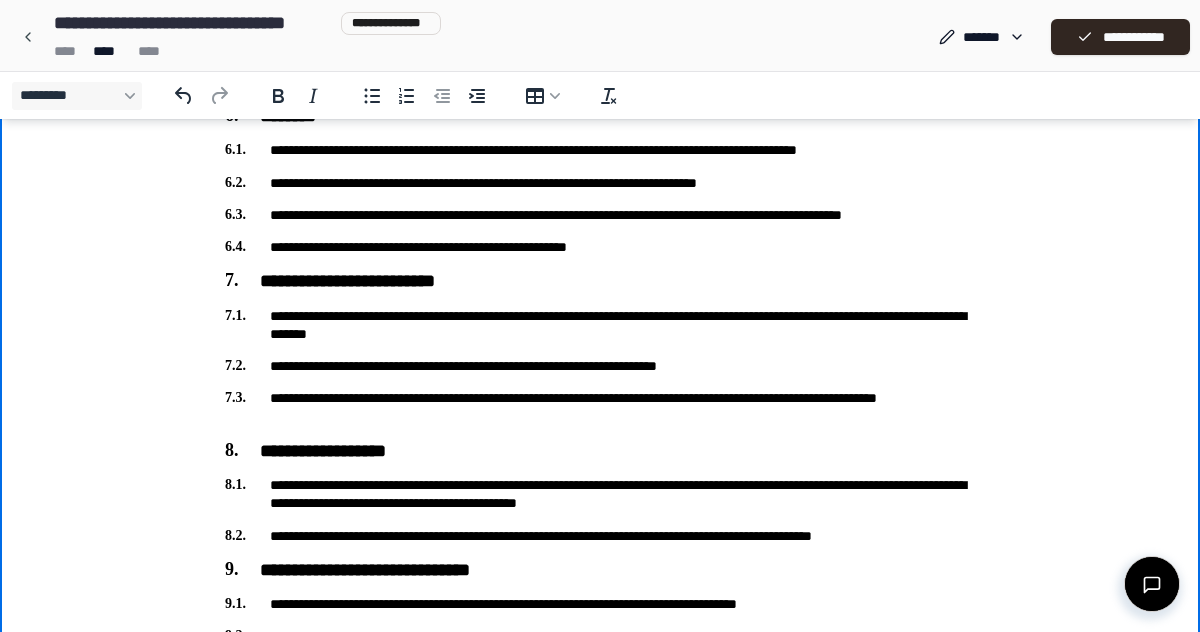 click on "**********" at bounding box center [600, 325] 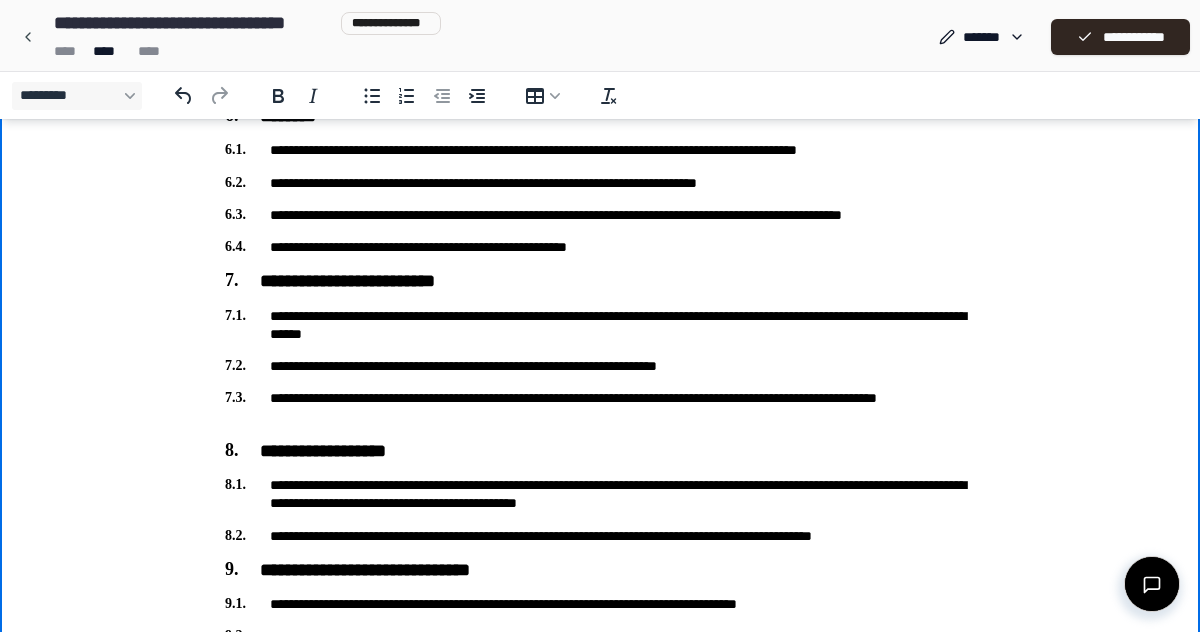 click on "**********" at bounding box center [600, 366] 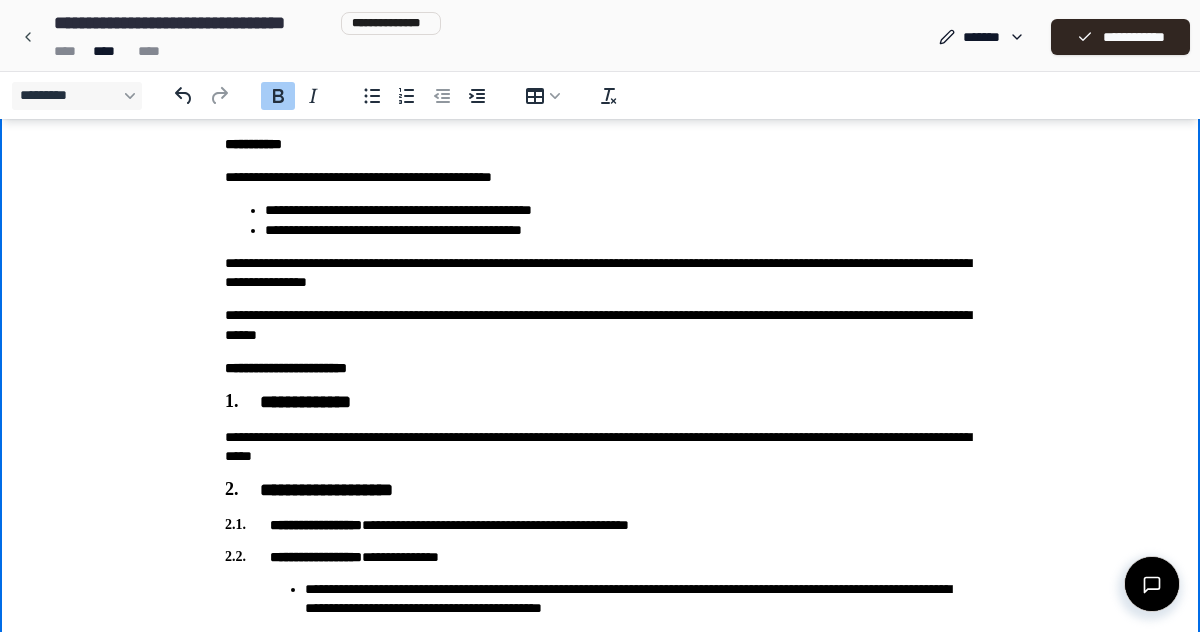 scroll, scrollTop: 0, scrollLeft: 0, axis: both 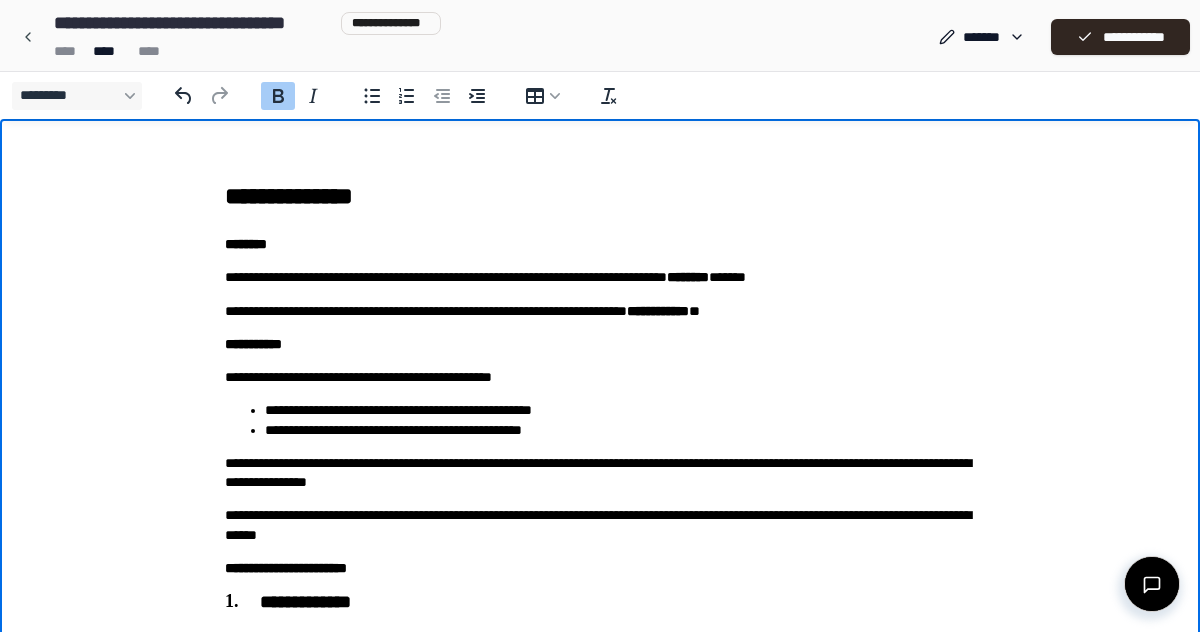 click on "**********" at bounding box center (658, 311) 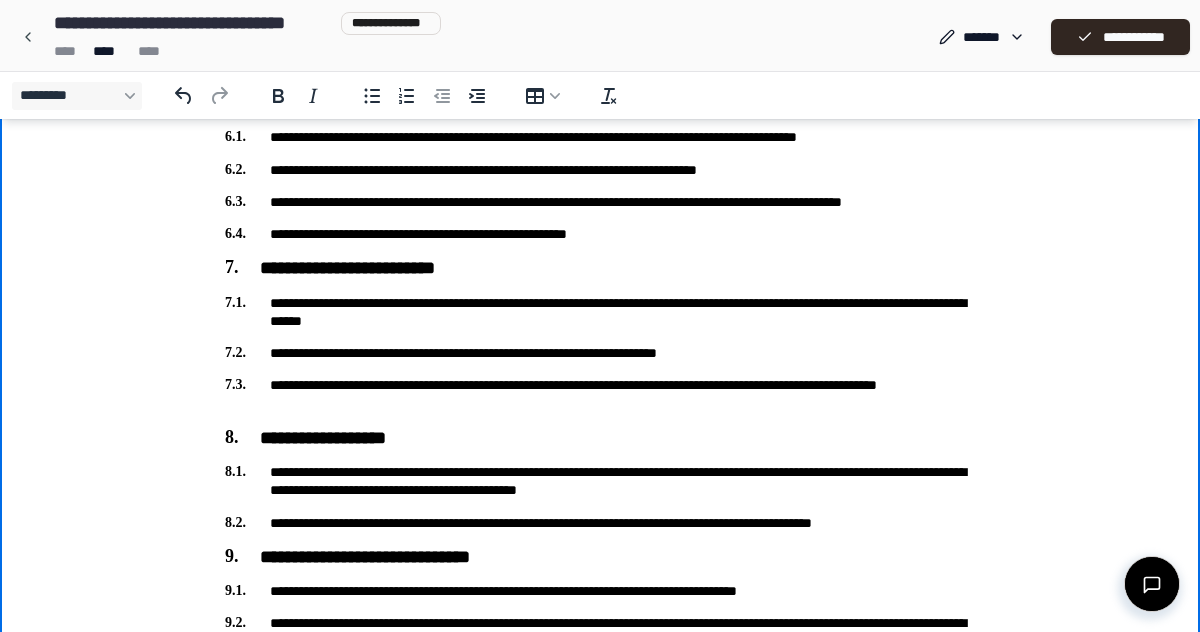 scroll, scrollTop: 1529, scrollLeft: 0, axis: vertical 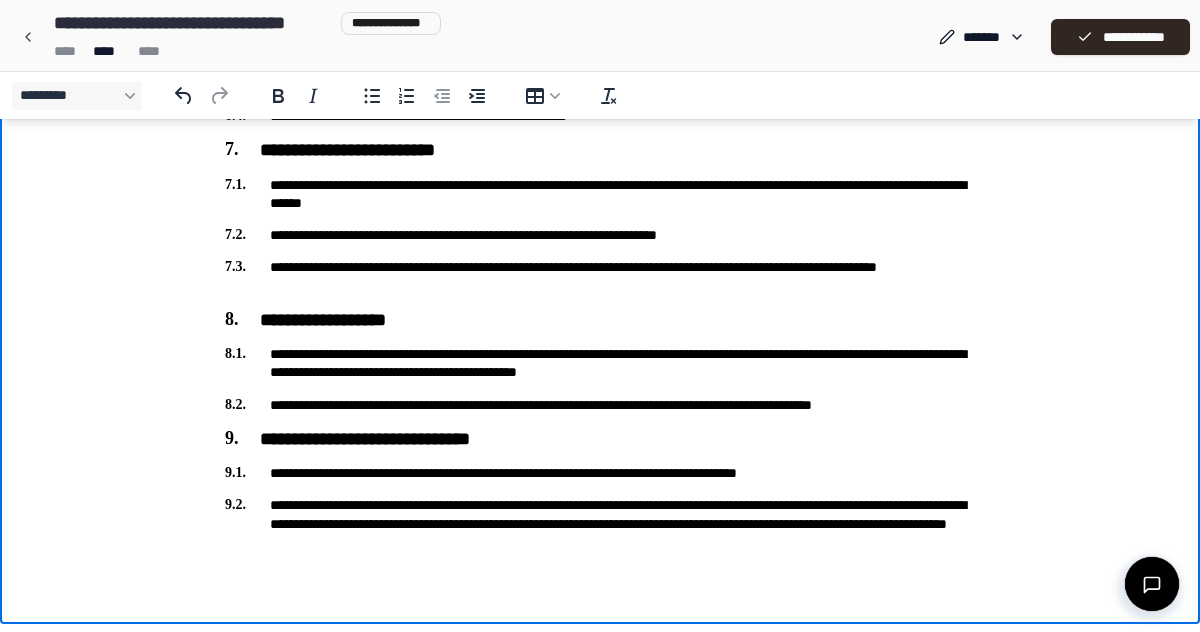 click on "**********" at bounding box center (600, 276) 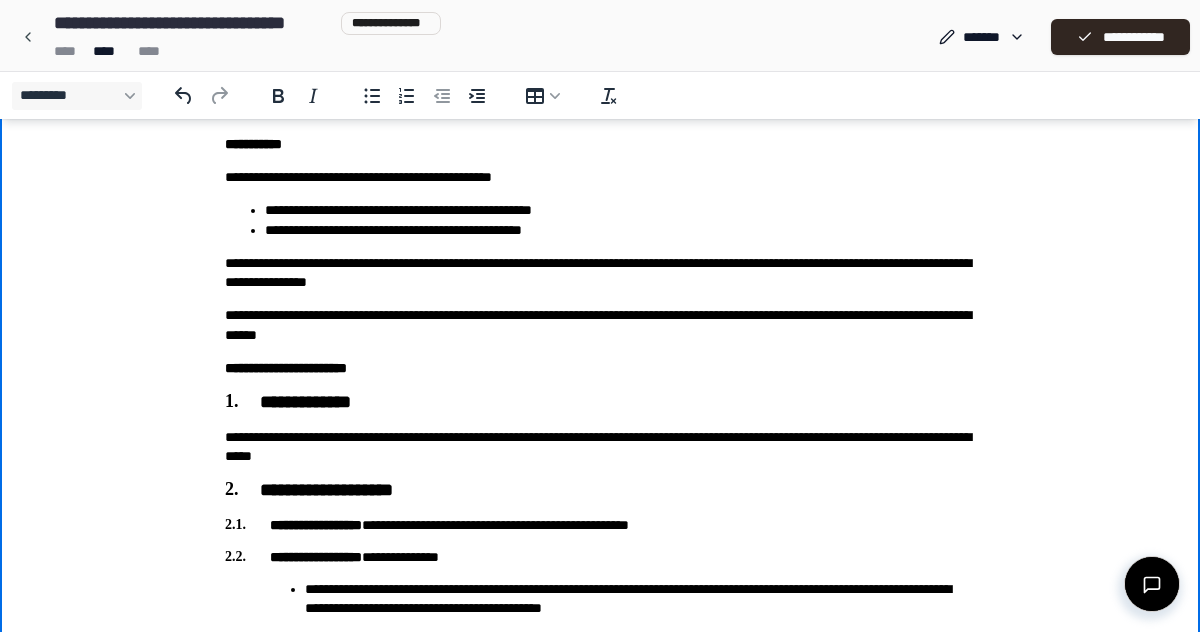 scroll, scrollTop: 0, scrollLeft: 0, axis: both 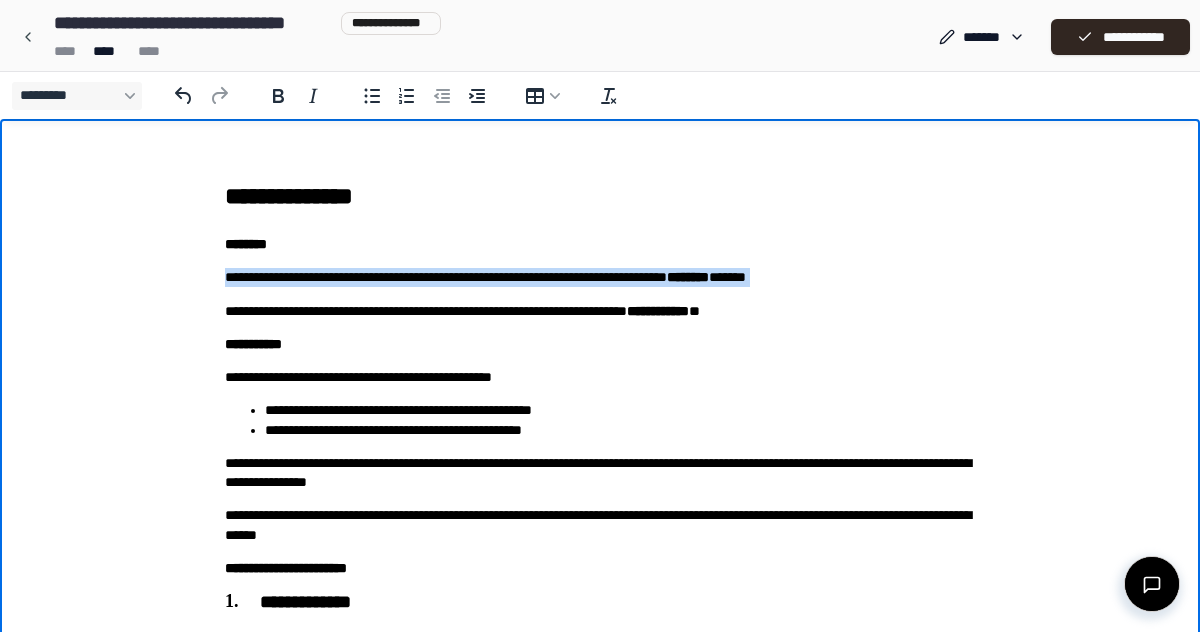 drag, startPoint x: 225, startPoint y: 280, endPoint x: 815, endPoint y: 296, distance: 590.2169 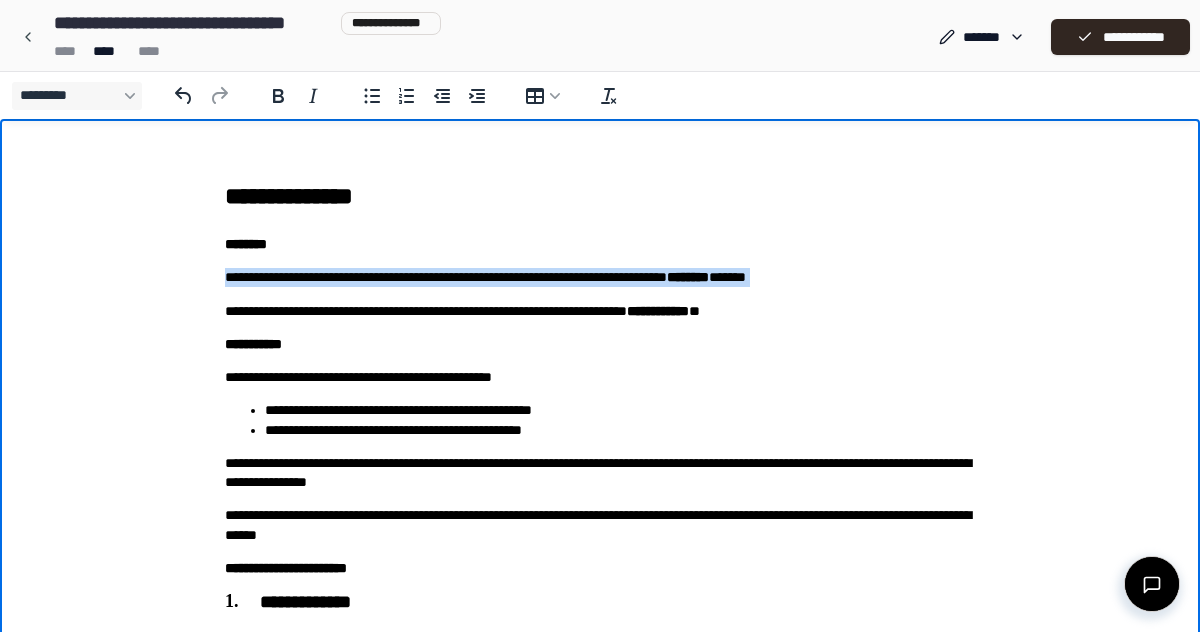 copy on "**********" 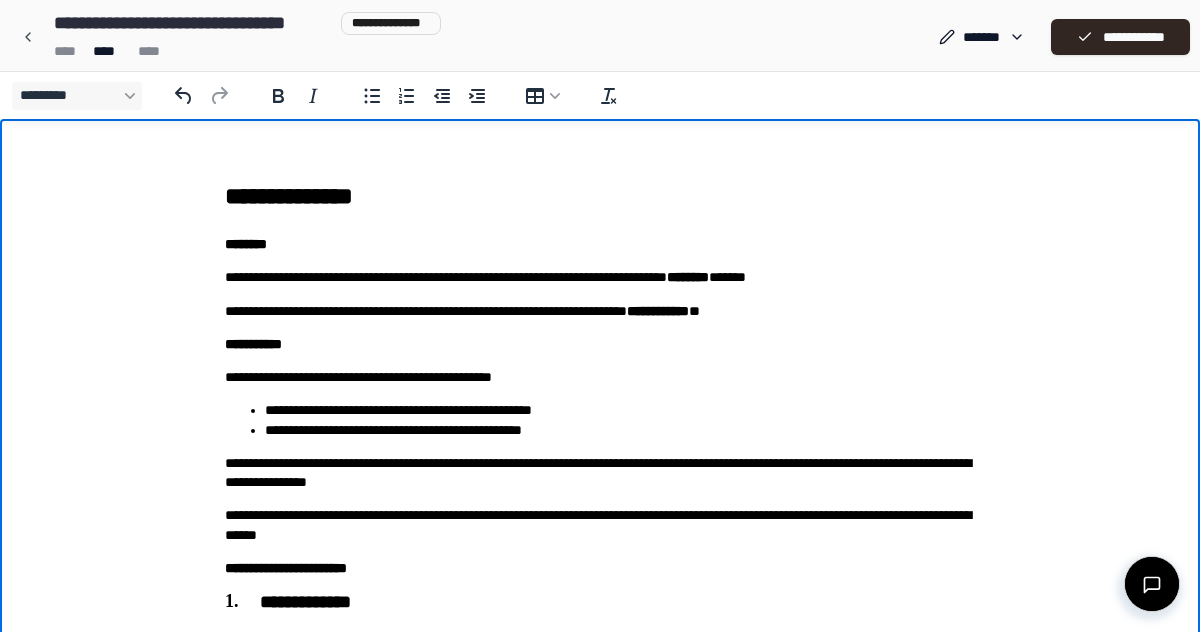 click on "**********" at bounding box center [600, 196] 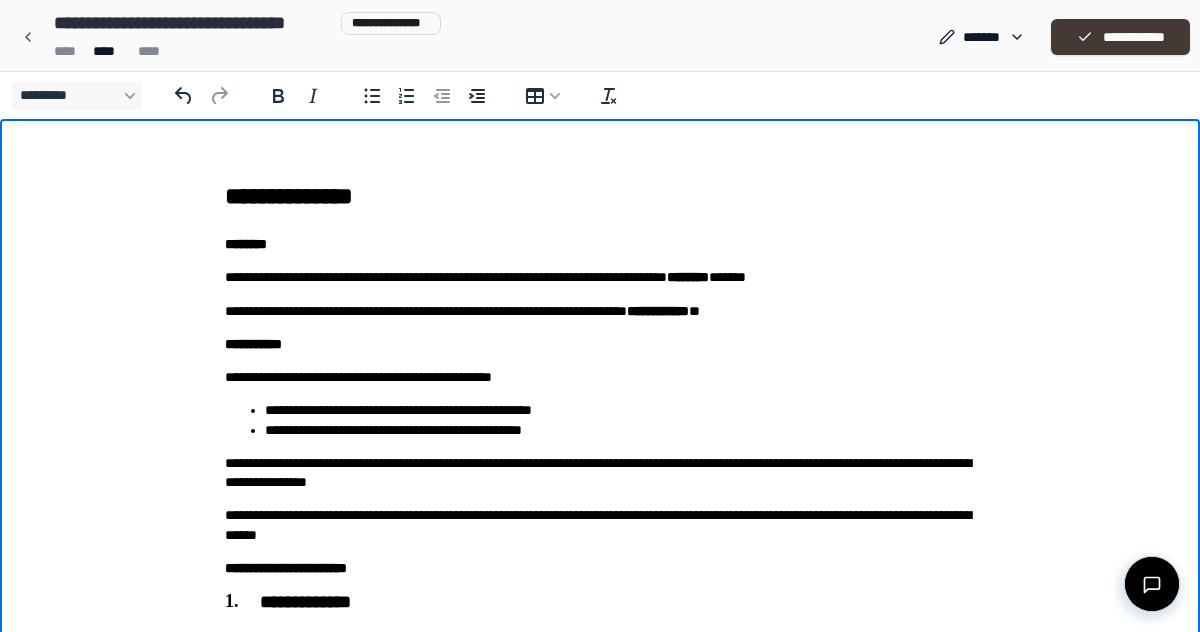 click on "**********" at bounding box center (1120, 37) 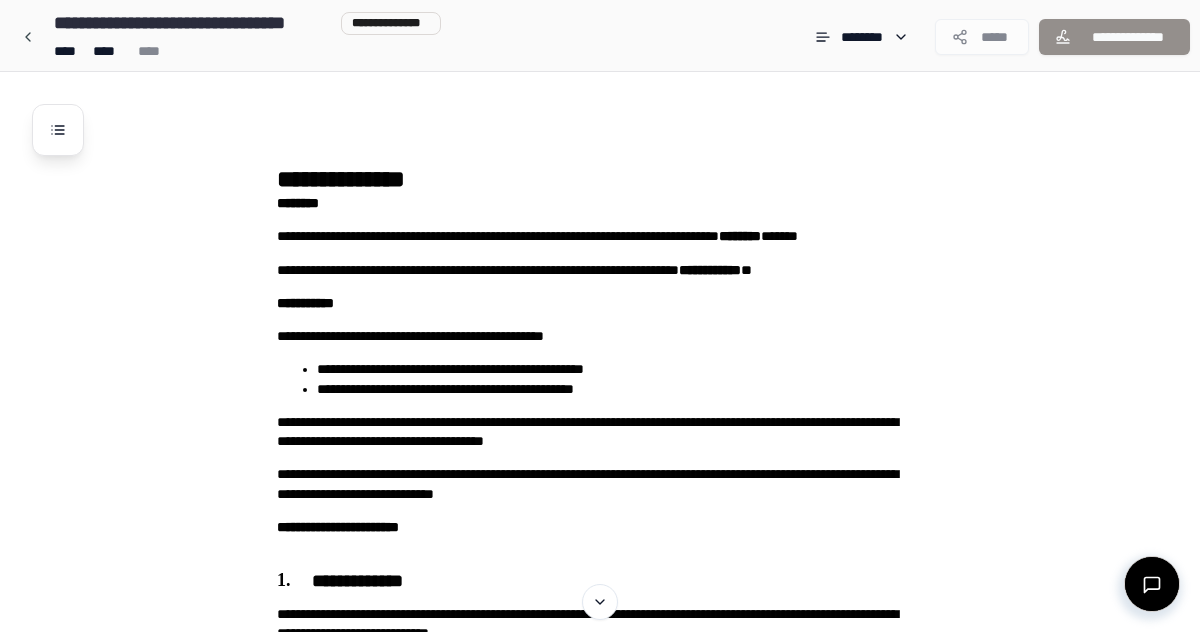 click on "**********" at bounding box center (626, 1449) 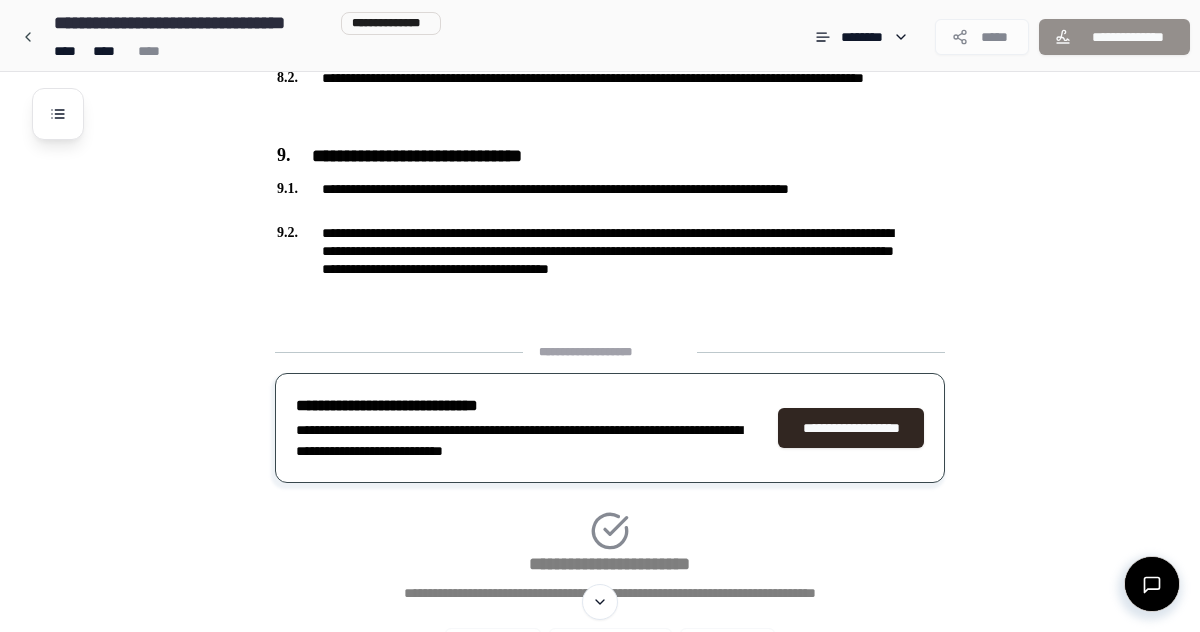 scroll, scrollTop: 2080, scrollLeft: 0, axis: vertical 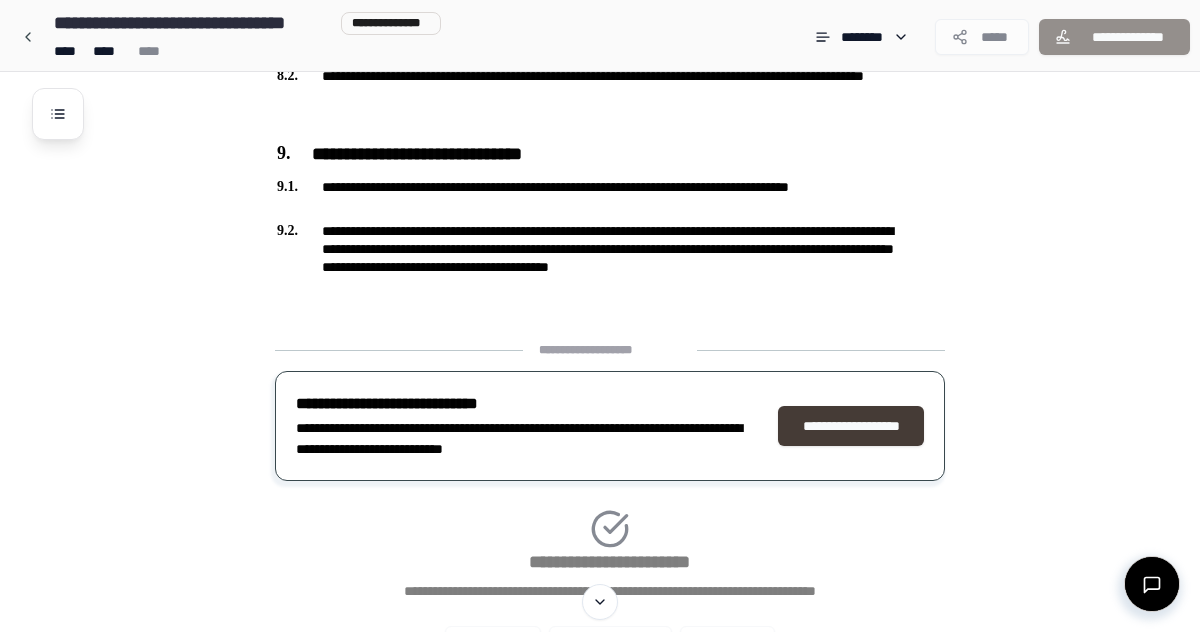 click on "**********" at bounding box center (851, 426) 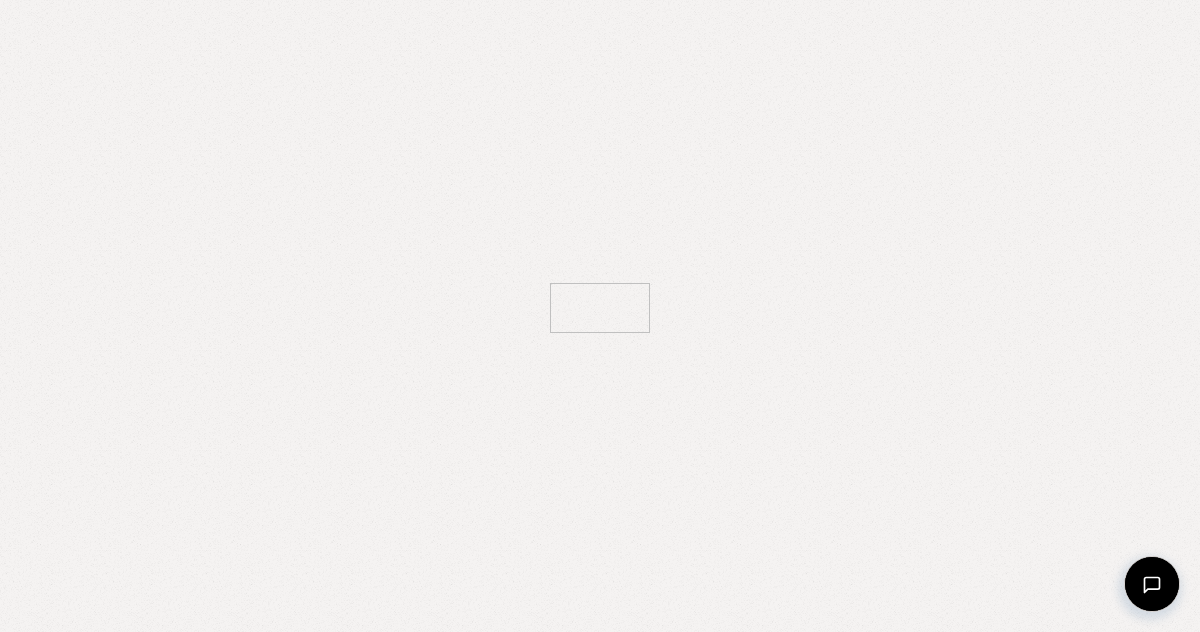 scroll, scrollTop: 0, scrollLeft: 0, axis: both 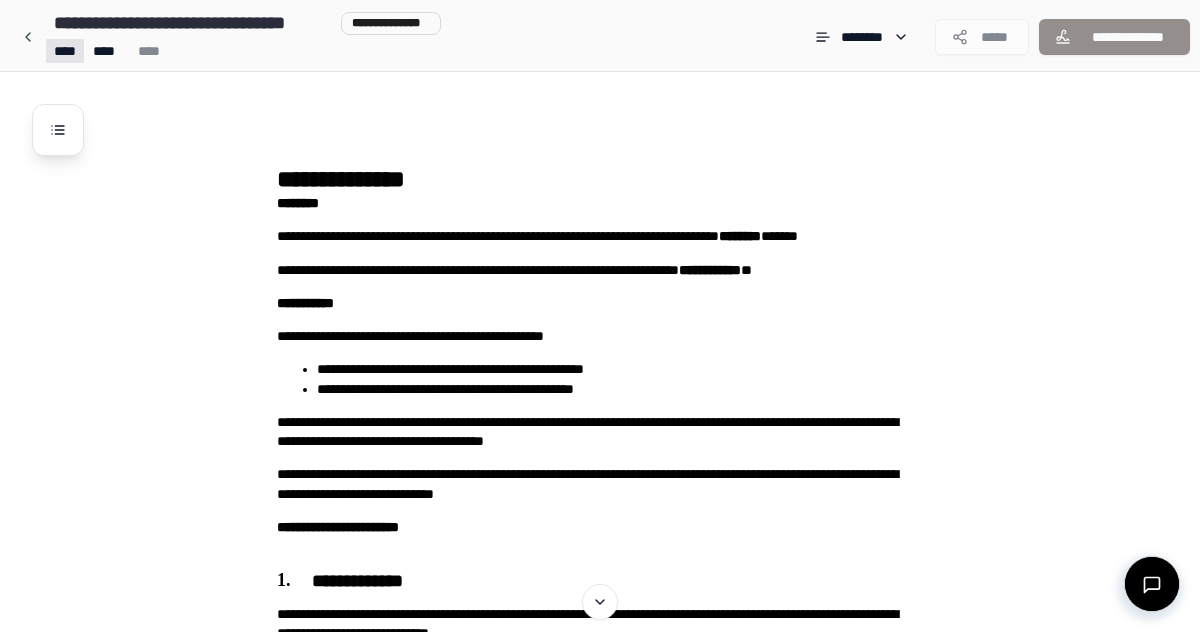 click on "**********" at bounding box center [600, 1413] 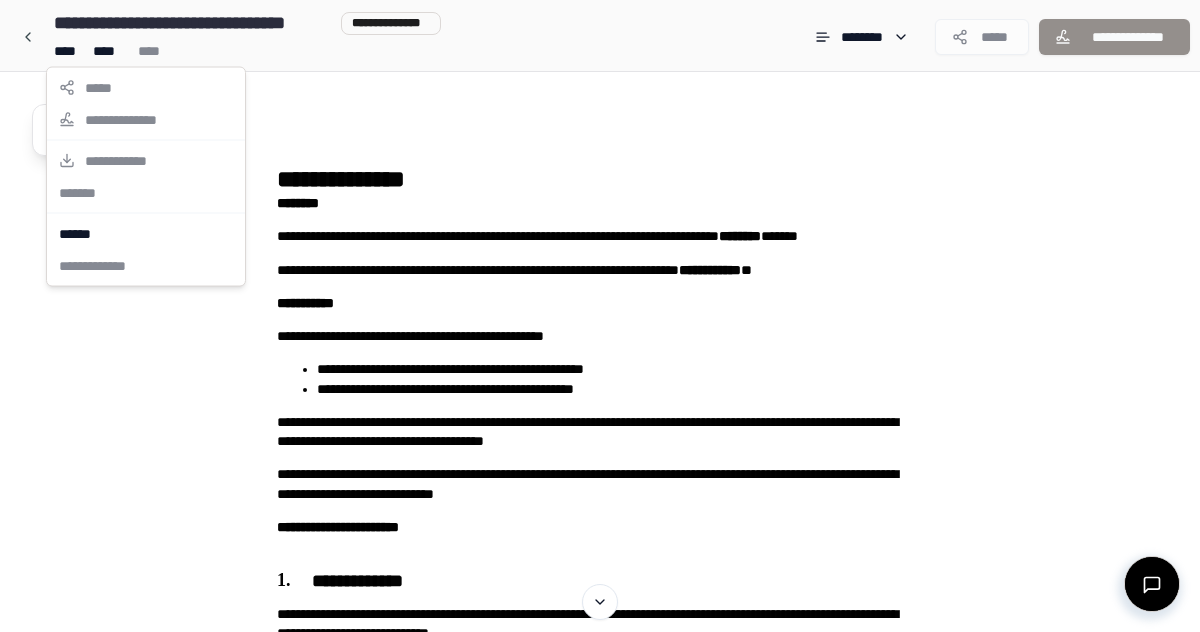 click on "**********" at bounding box center (600, 1413) 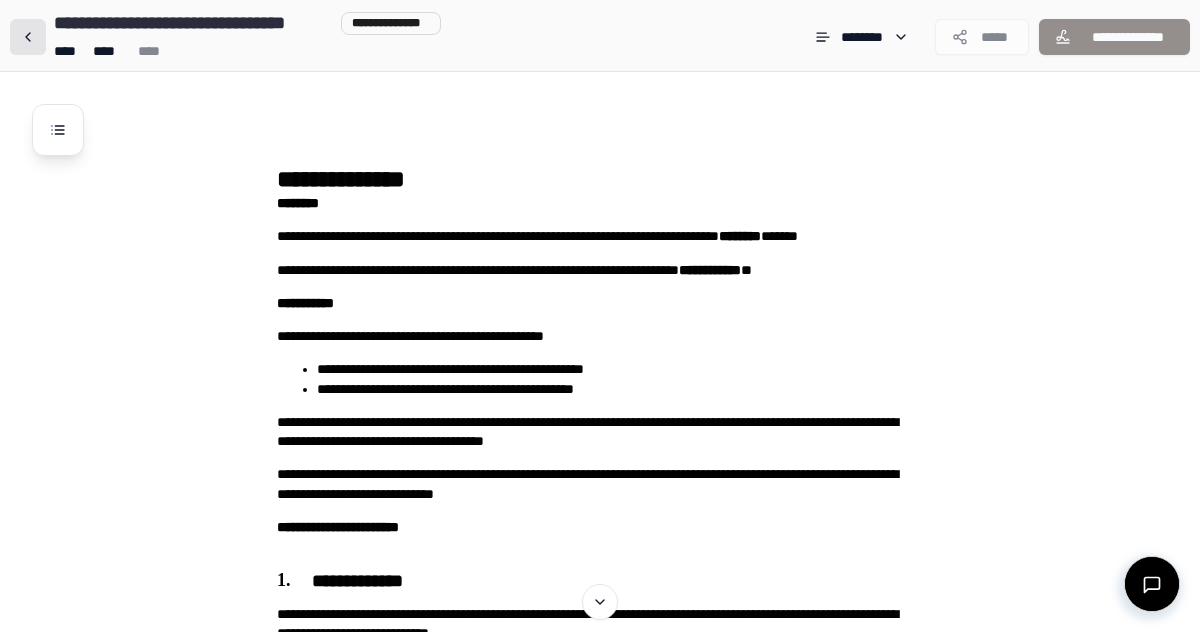 click at bounding box center [28, 37] 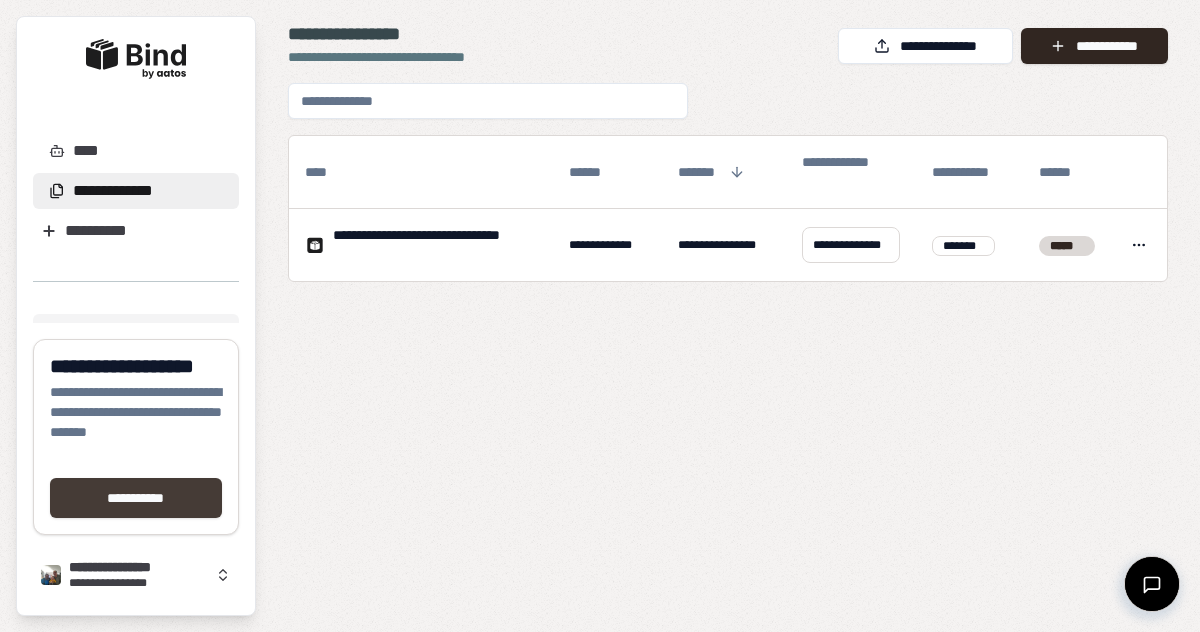 click on "**********" at bounding box center [136, 498] 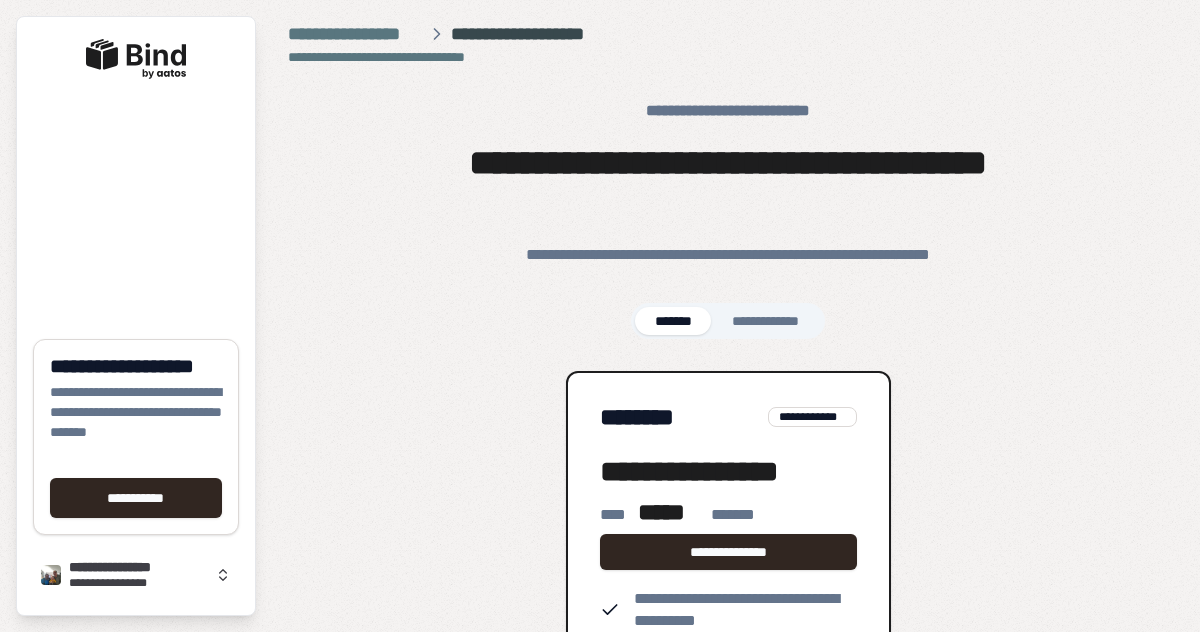 click on "**********" at bounding box center (728, 406) 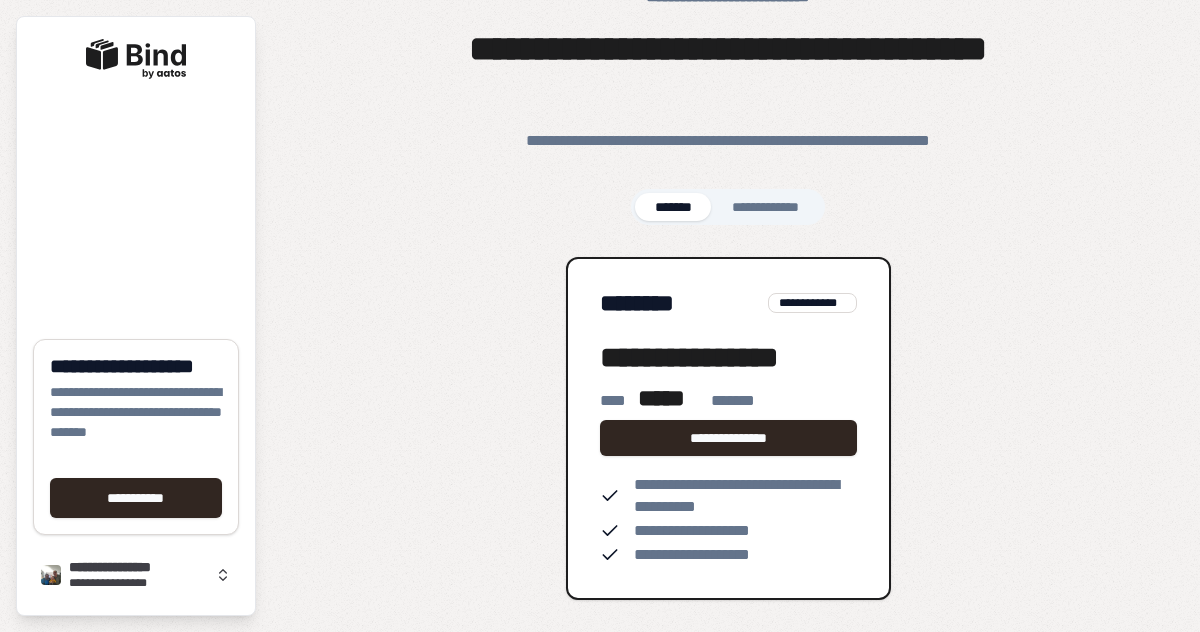 scroll, scrollTop: 114, scrollLeft: 0, axis: vertical 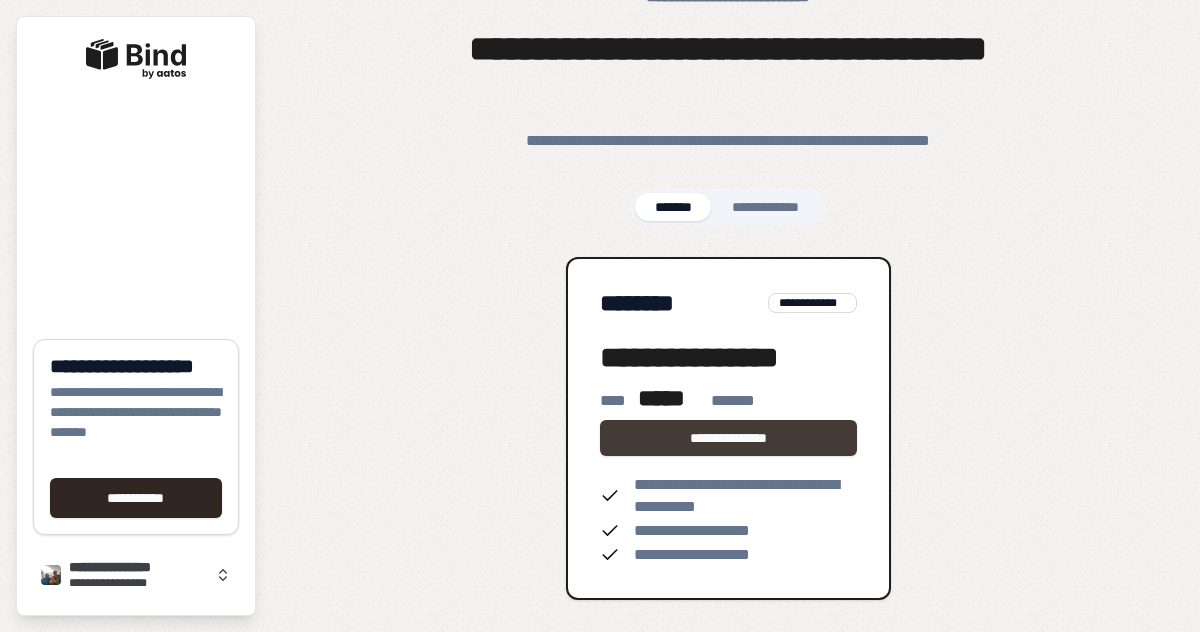click on "**********" at bounding box center [728, 438] 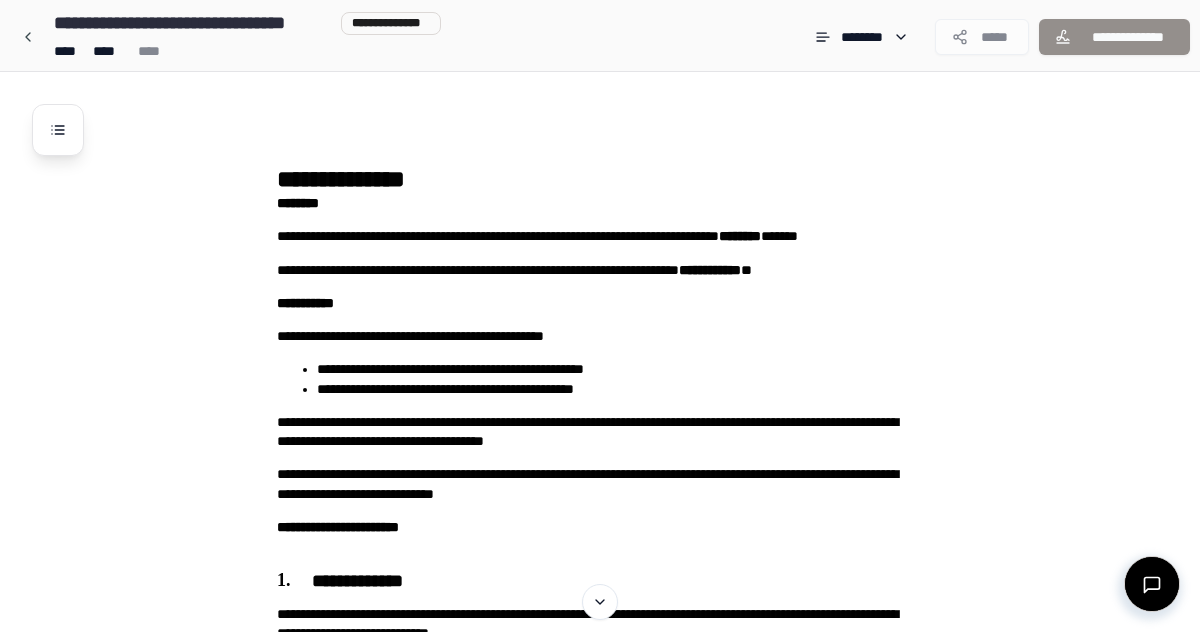 scroll, scrollTop: 0, scrollLeft: 0, axis: both 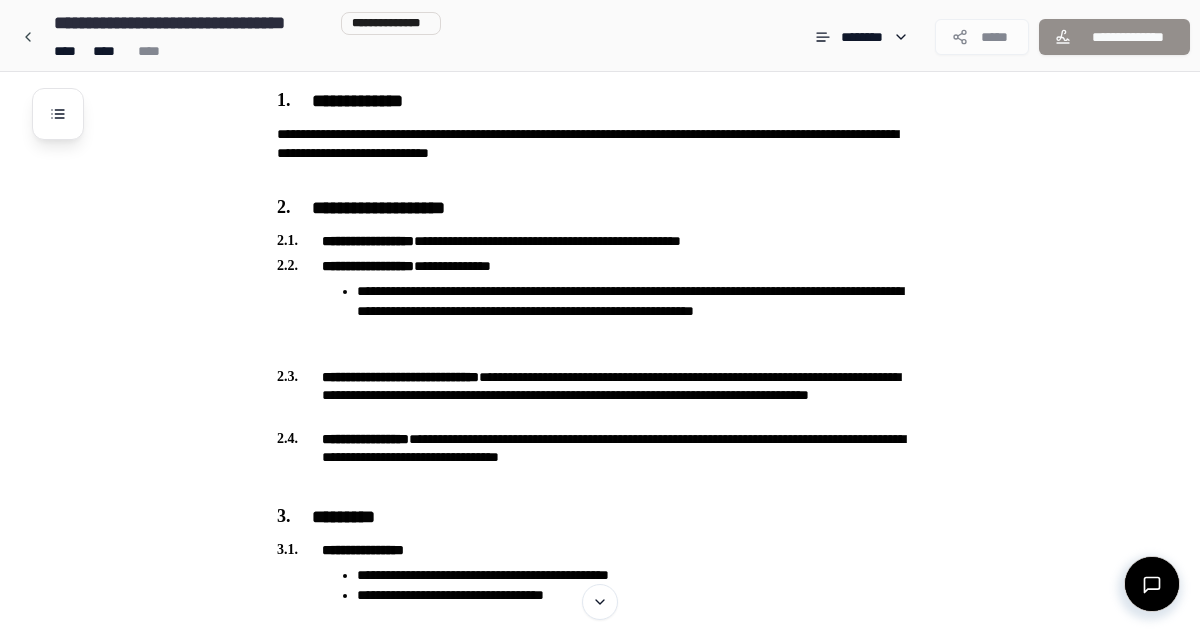 click on "**********" at bounding box center [626, 969] 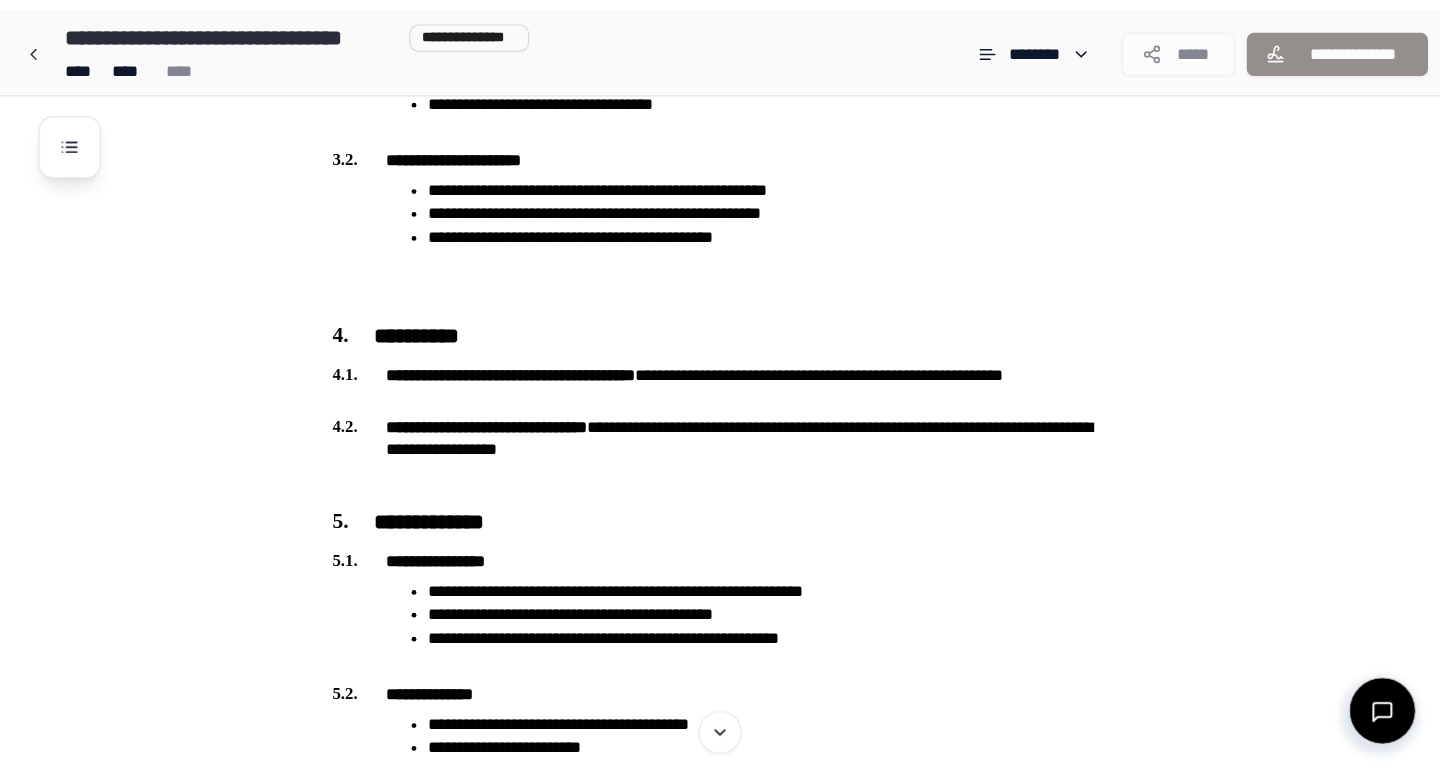 scroll, scrollTop: 1000, scrollLeft: 0, axis: vertical 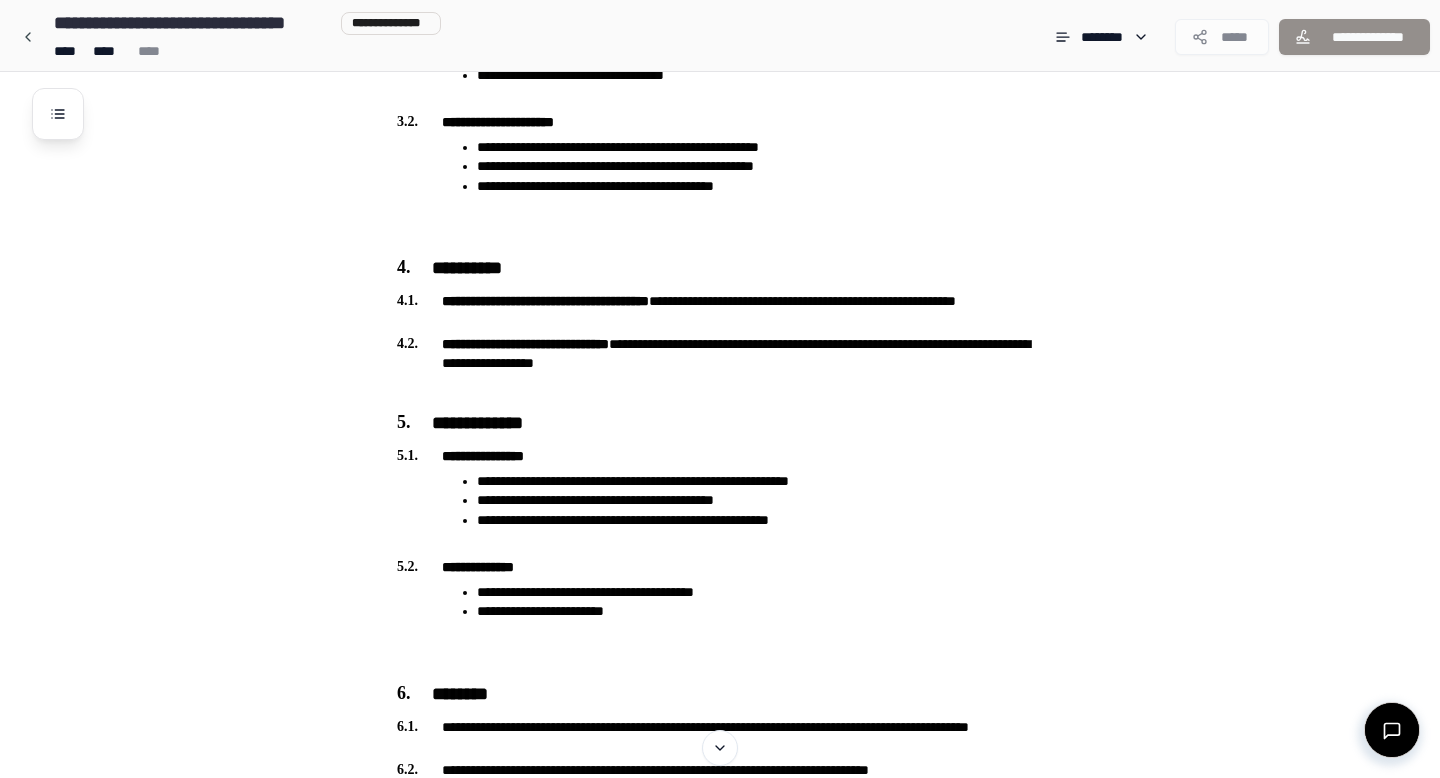 click on "**********" at bounding box center (746, 449) 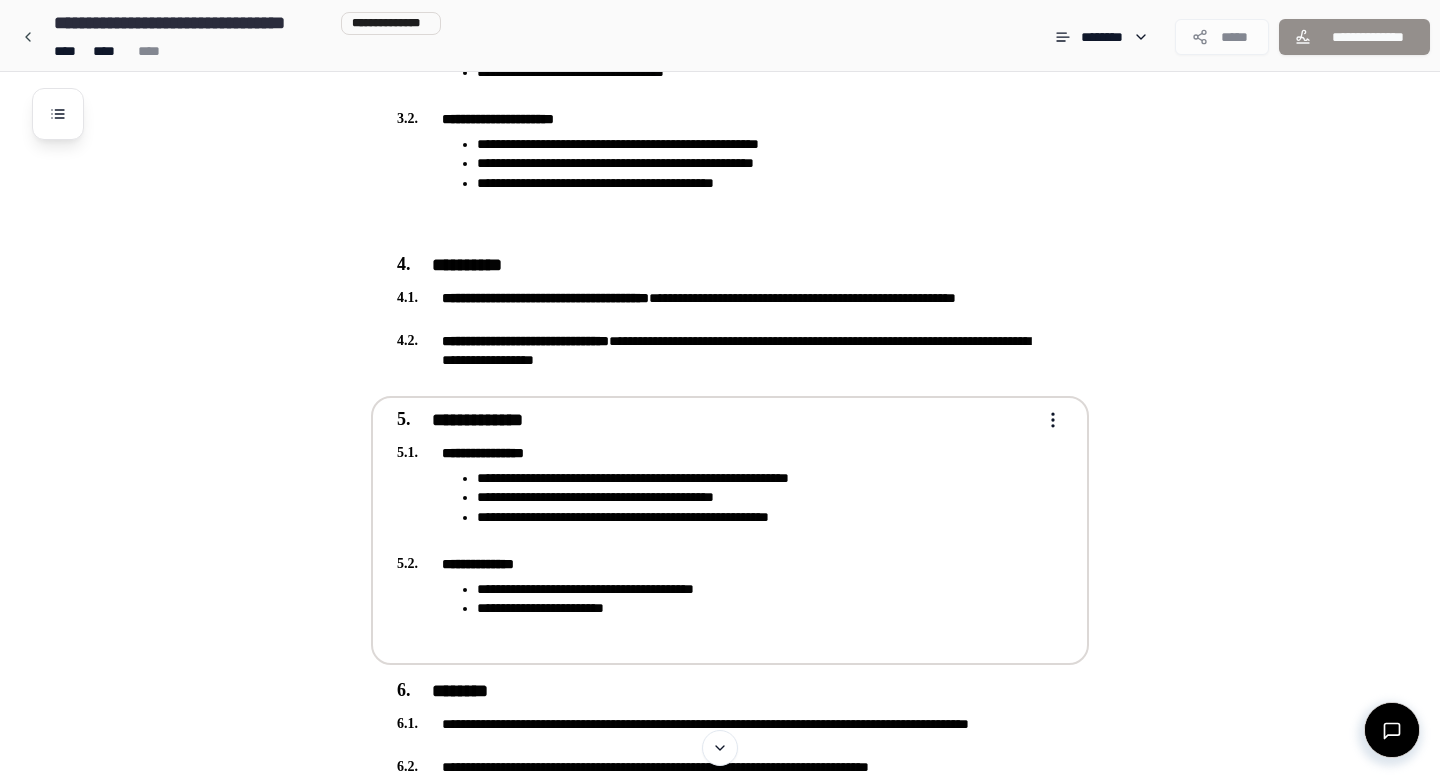 scroll, scrollTop: 1000, scrollLeft: 0, axis: vertical 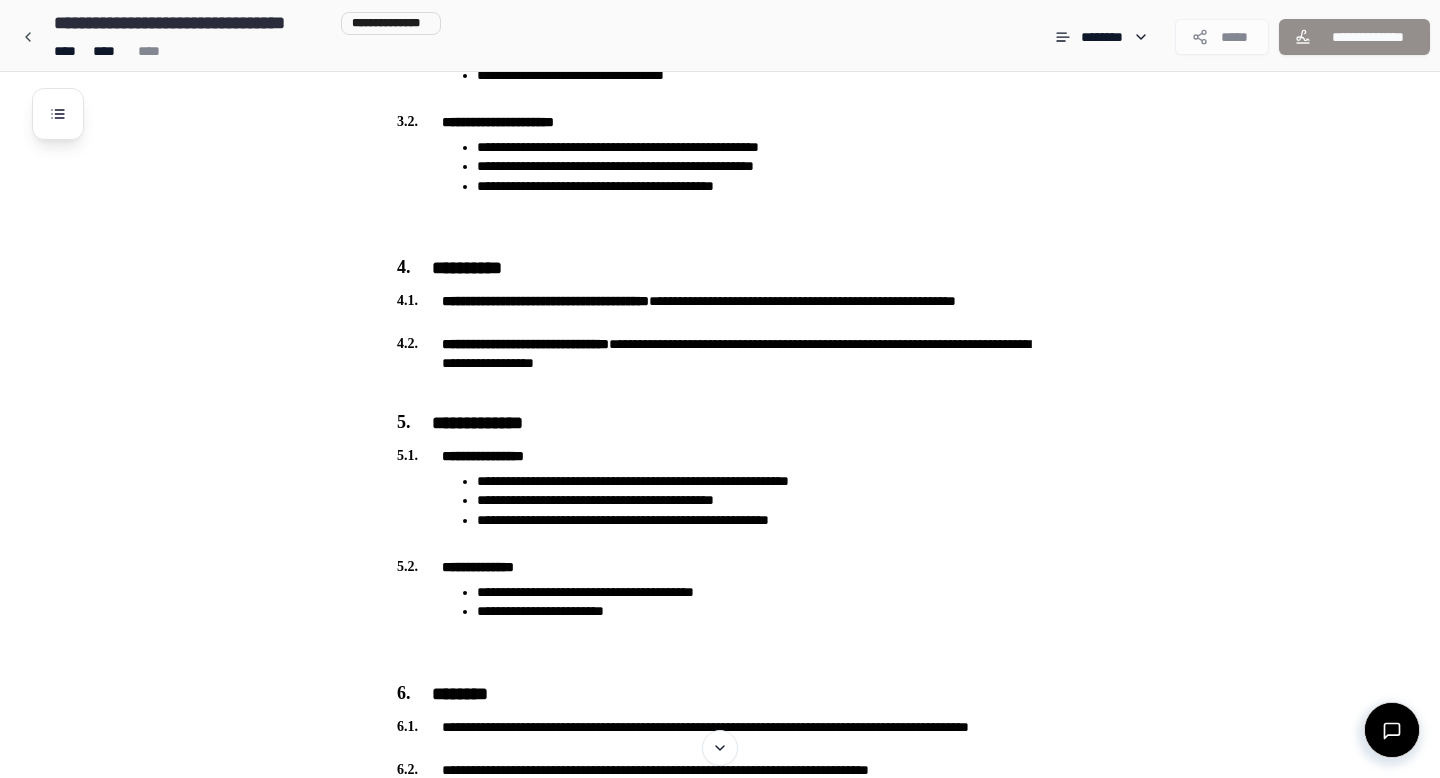 click on "**********" at bounding box center [746, 449] 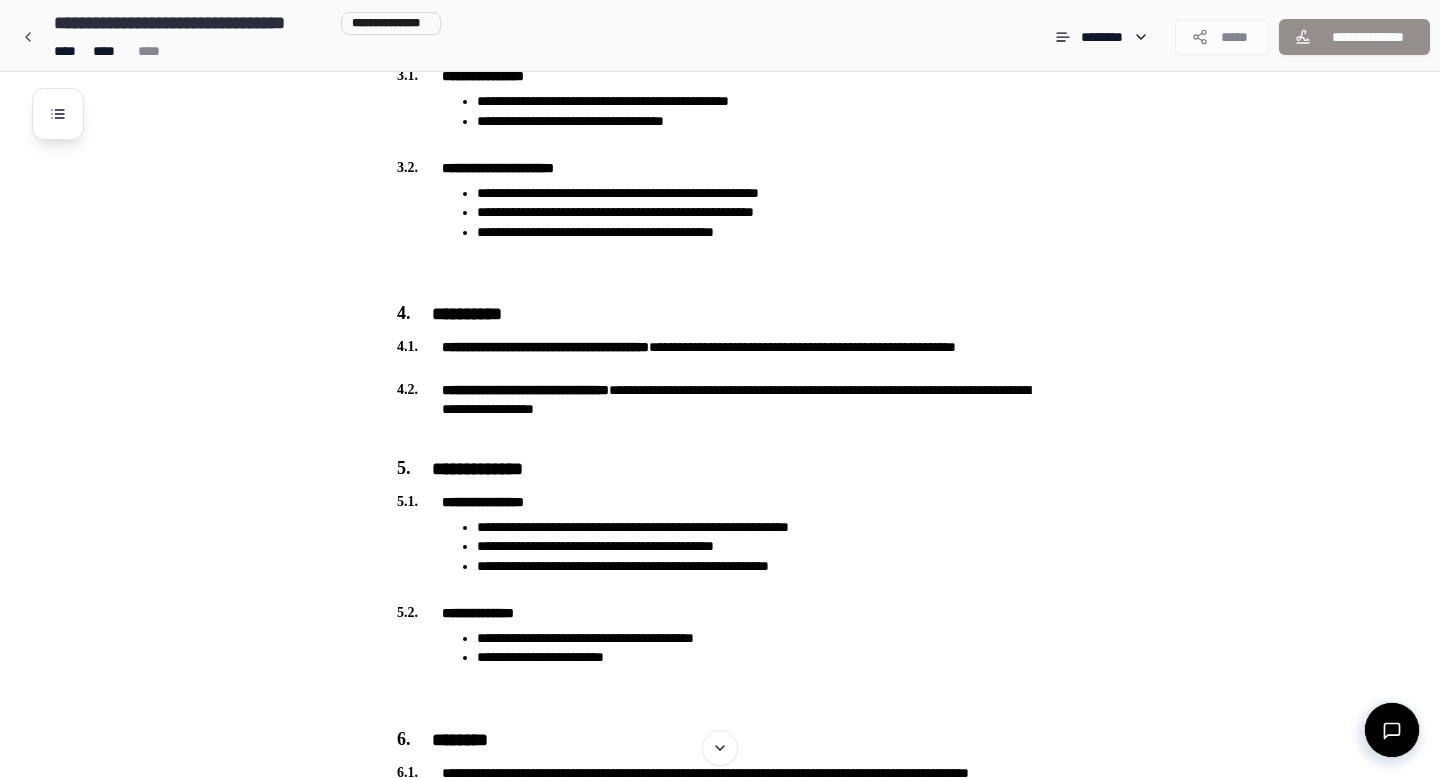 scroll, scrollTop: 920, scrollLeft: 0, axis: vertical 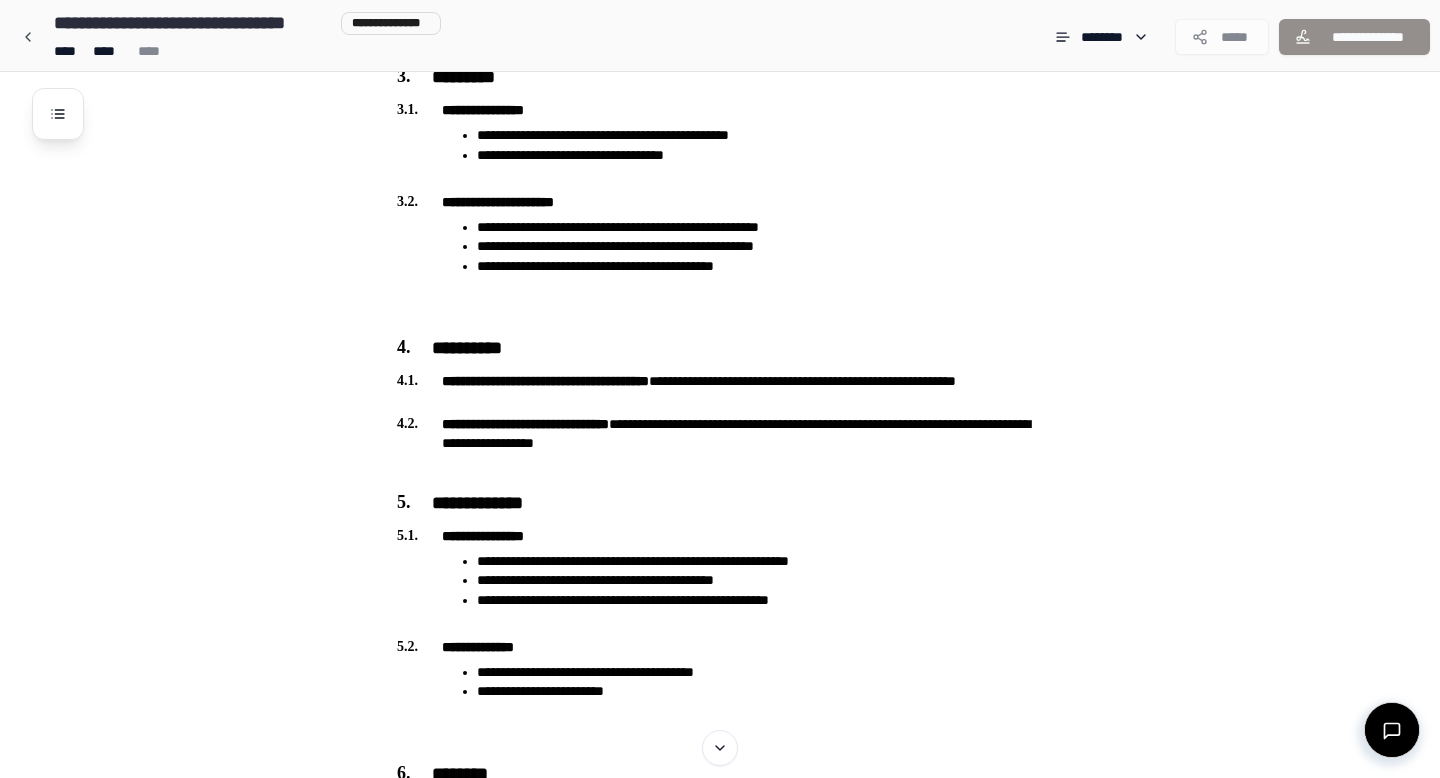 click on "**********" at bounding box center [746, 529] 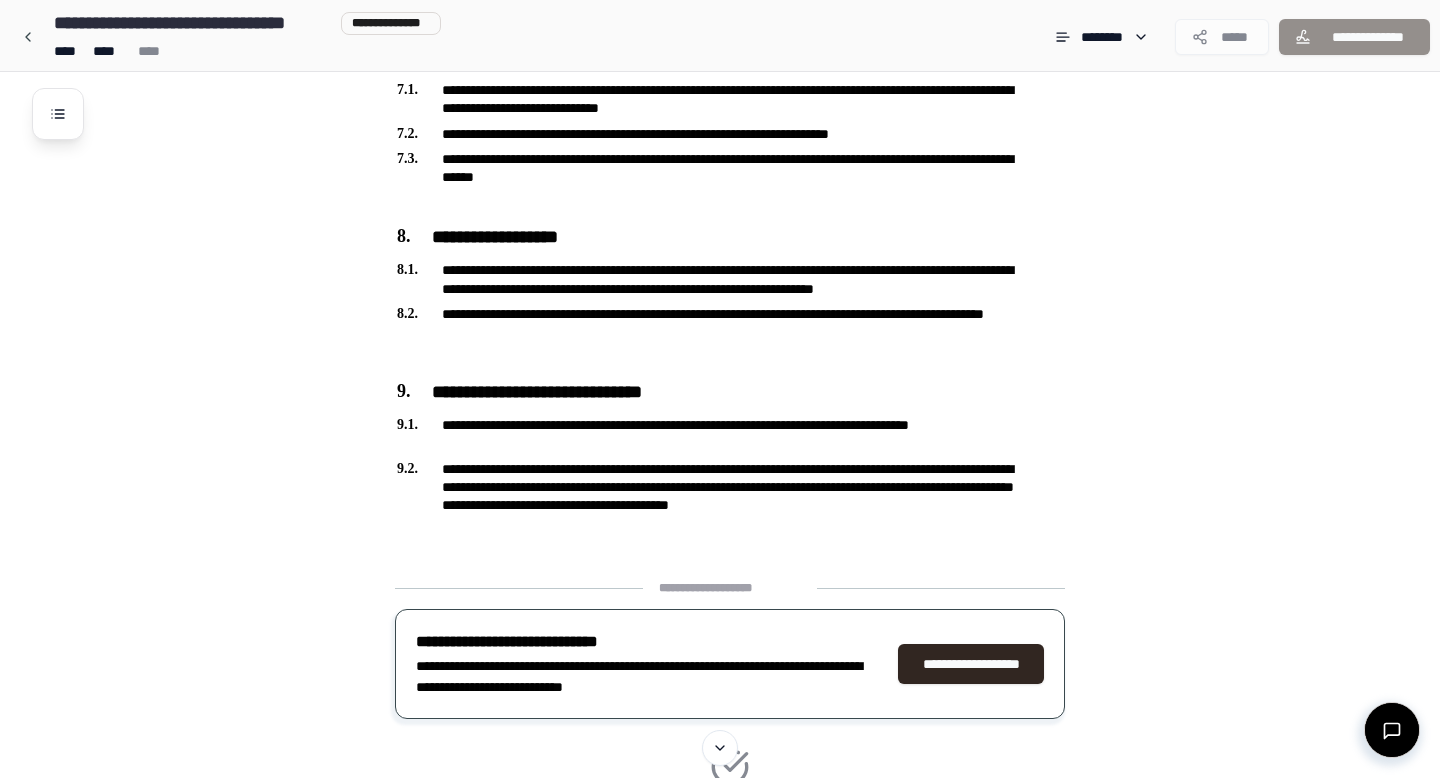 scroll, scrollTop: 1880, scrollLeft: 0, axis: vertical 